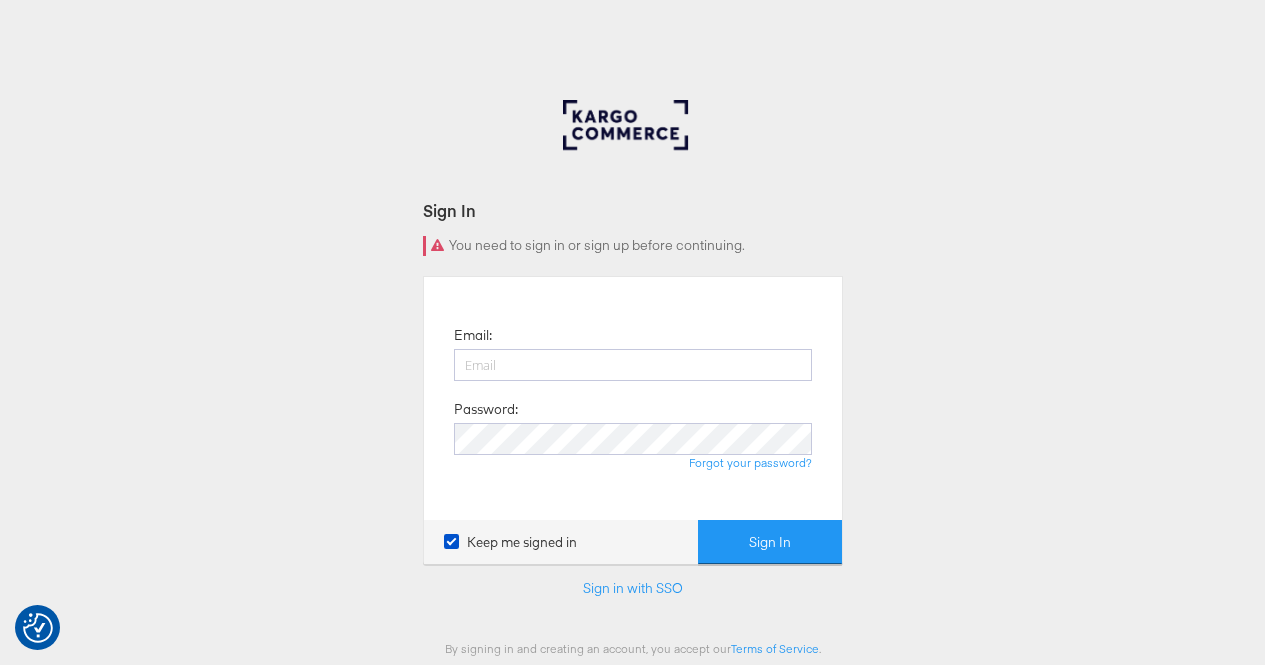 scroll, scrollTop: 0, scrollLeft: 0, axis: both 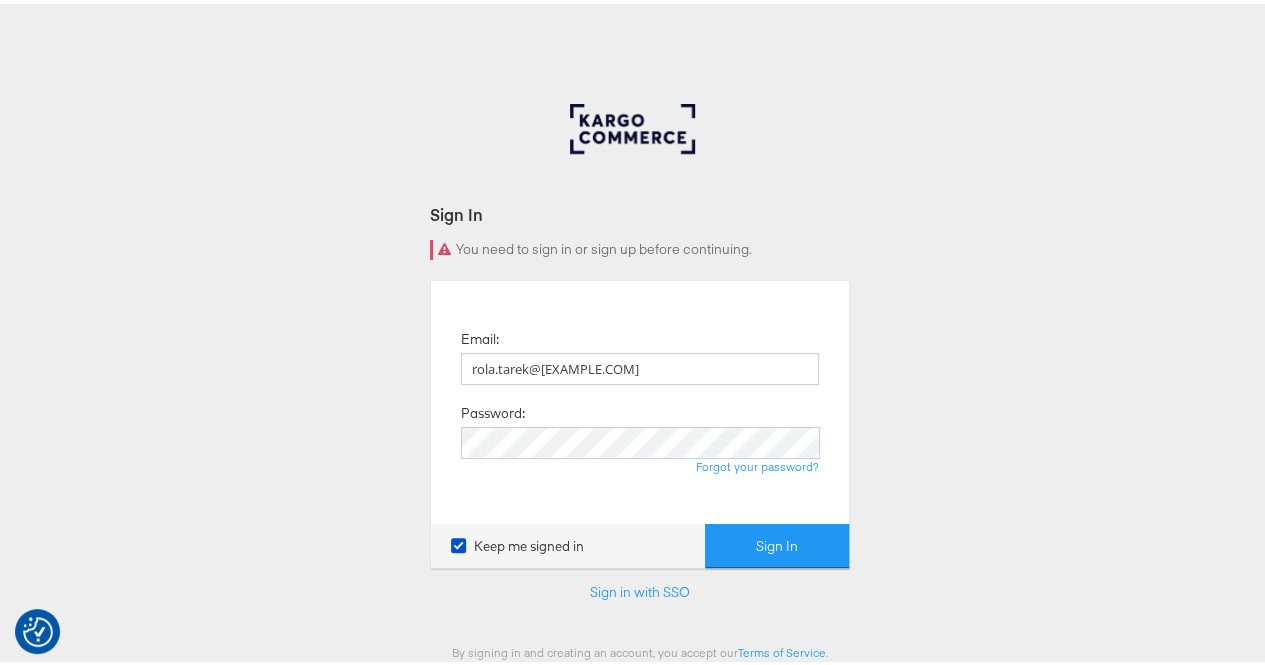 type on "rola.tarek@[EXAMPLE.COM]" 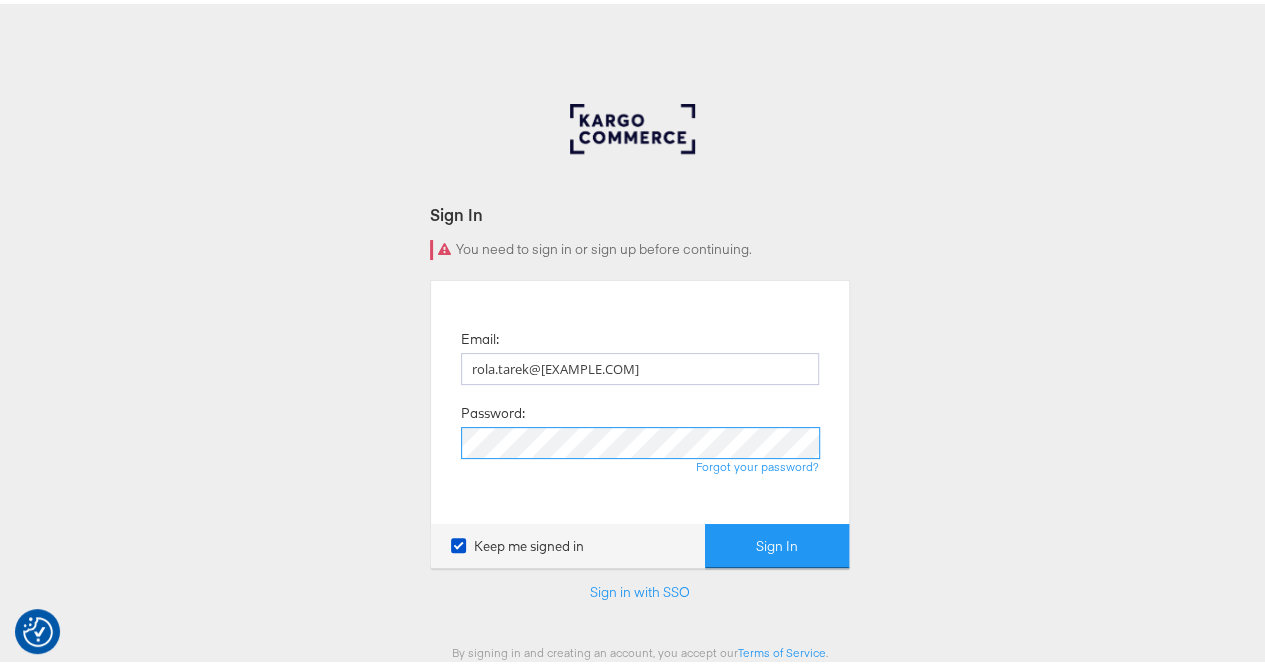 click on "Sign In
You need to sign in or sign up before continuing.
Email:
rola.tarek@[EXAMPLE.COM]
Password:
Forgot your password?
Keep me signed in
Sign In
Sign in with SSO
By signing in and creating an account, you accept our  Terms of Service ." at bounding box center [640, 600] 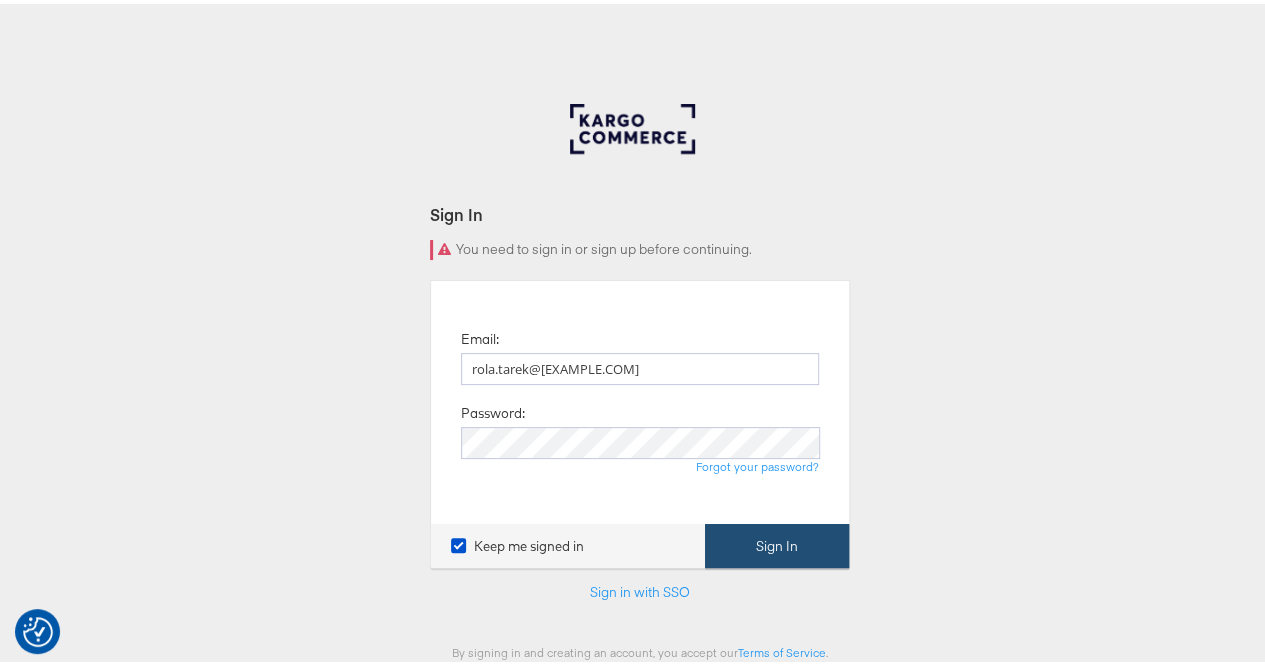 click on "Sign In" at bounding box center [777, 542] 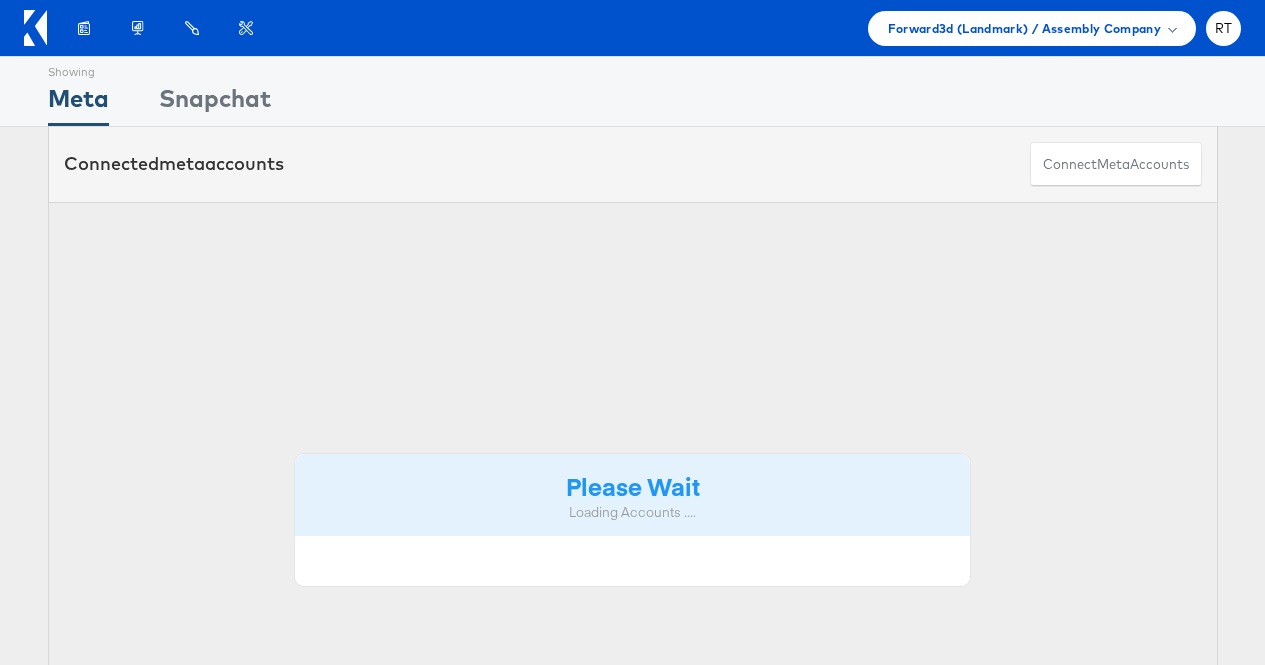 scroll, scrollTop: 0, scrollLeft: 0, axis: both 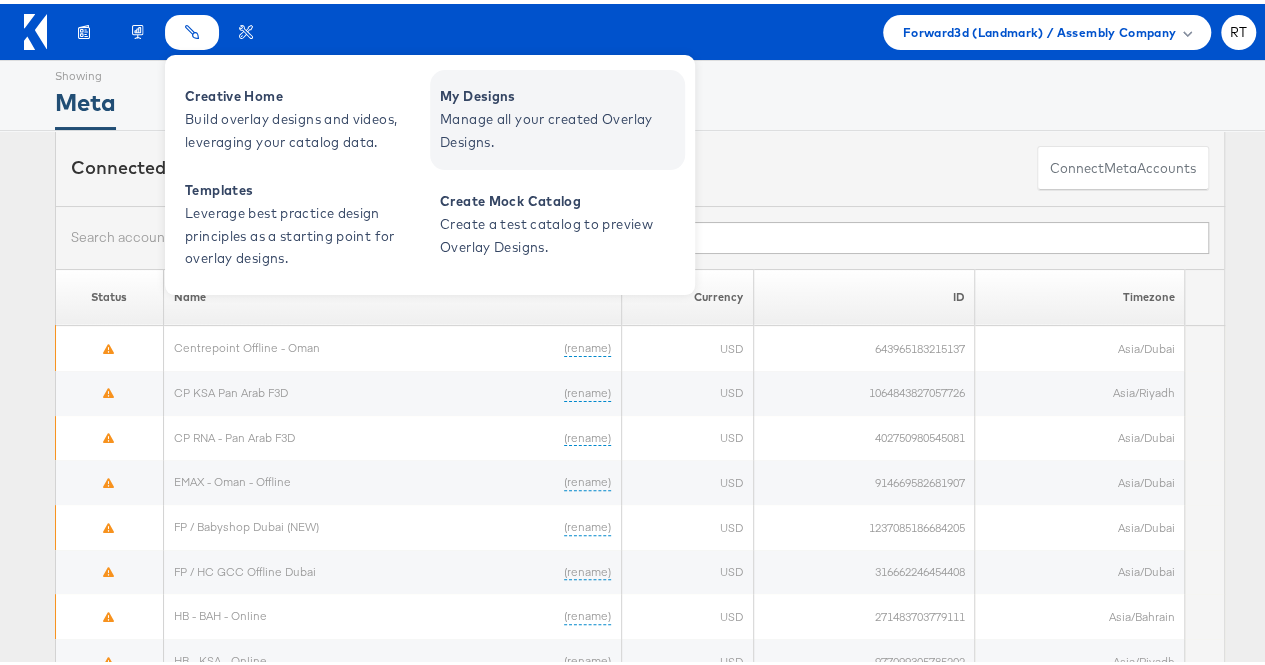 click on "Manage all your created Overlay Designs." at bounding box center [560, 127] 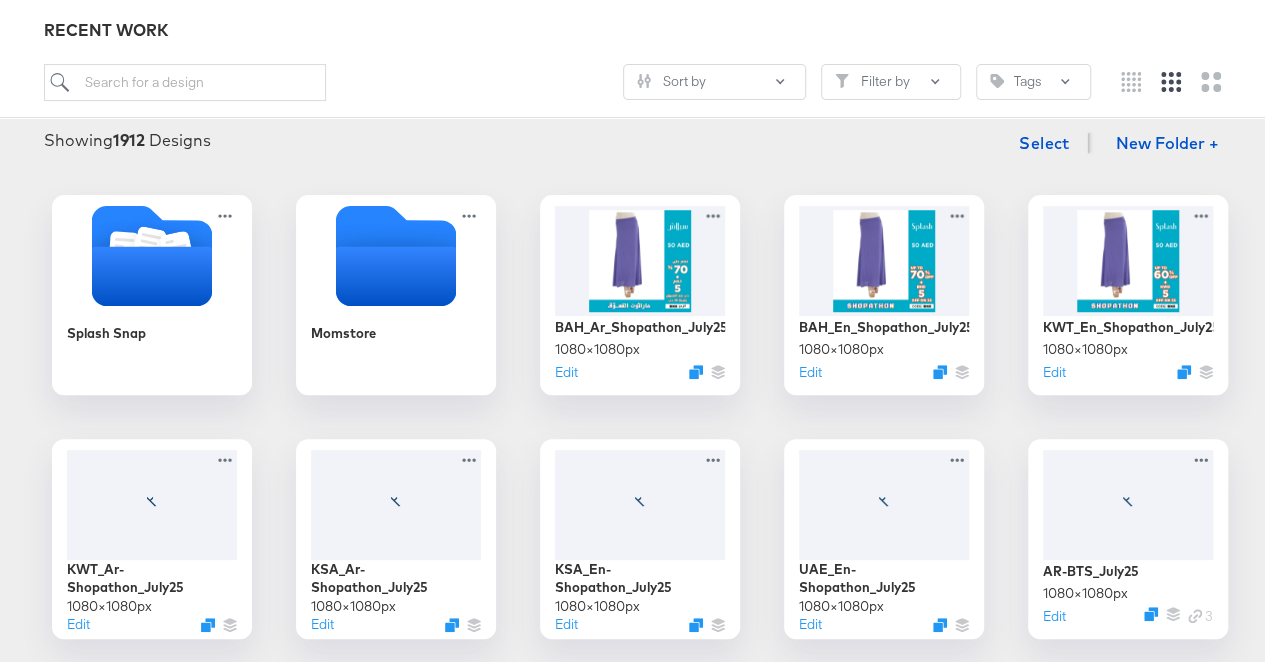 scroll, scrollTop: 255, scrollLeft: 0, axis: vertical 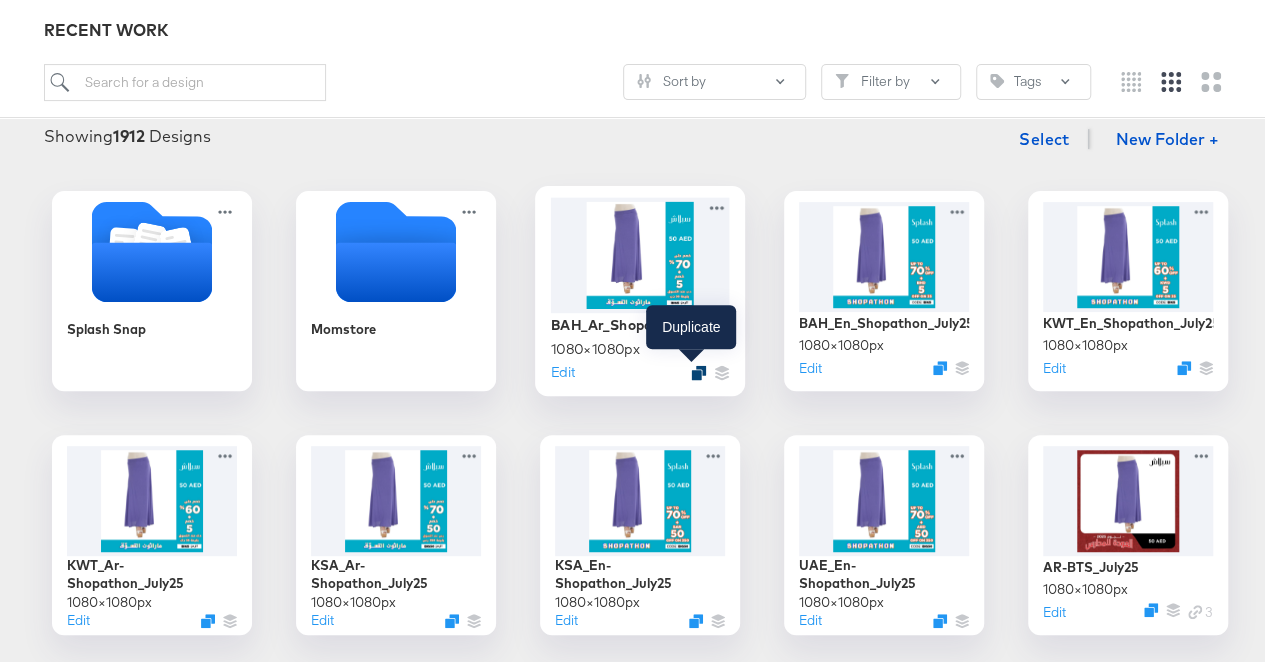 click 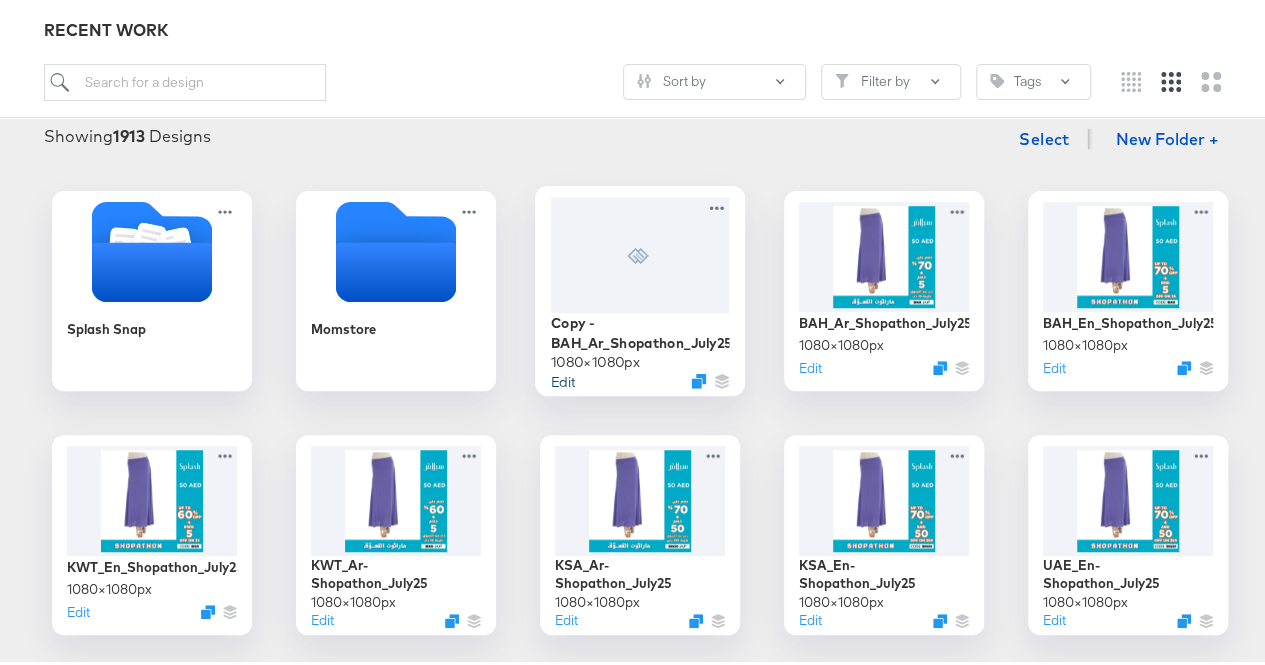 click on "Edit" at bounding box center (563, 376) 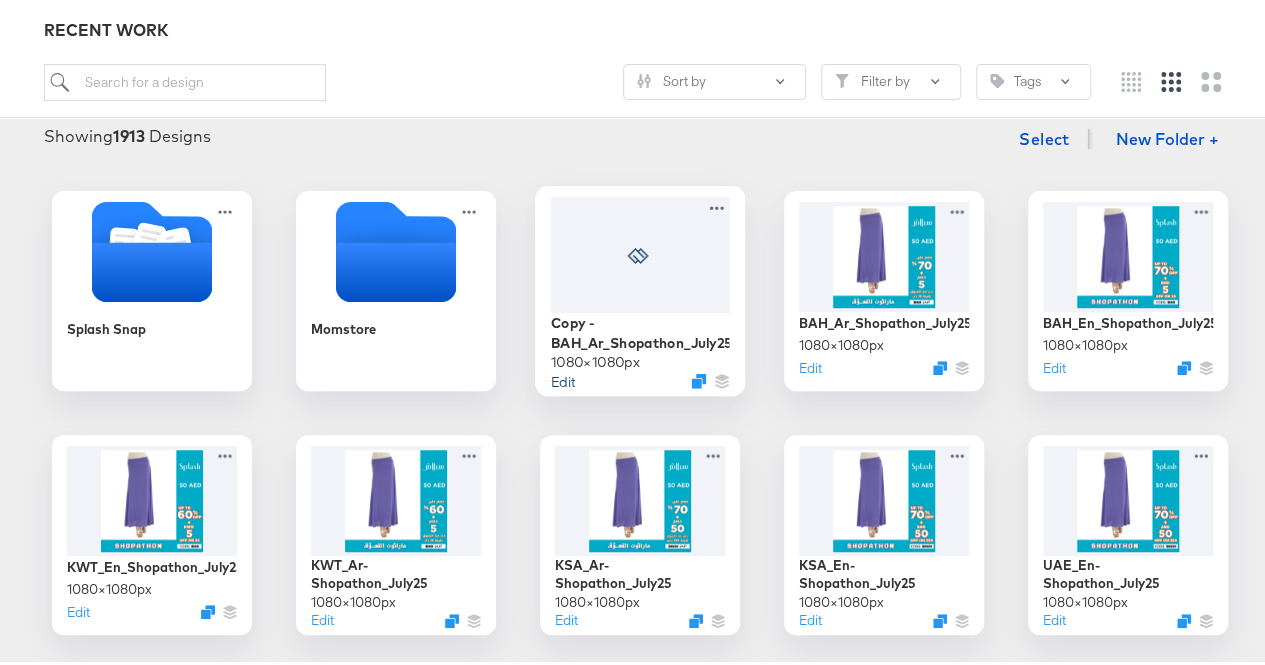 scroll, scrollTop: 0, scrollLeft: 0, axis: both 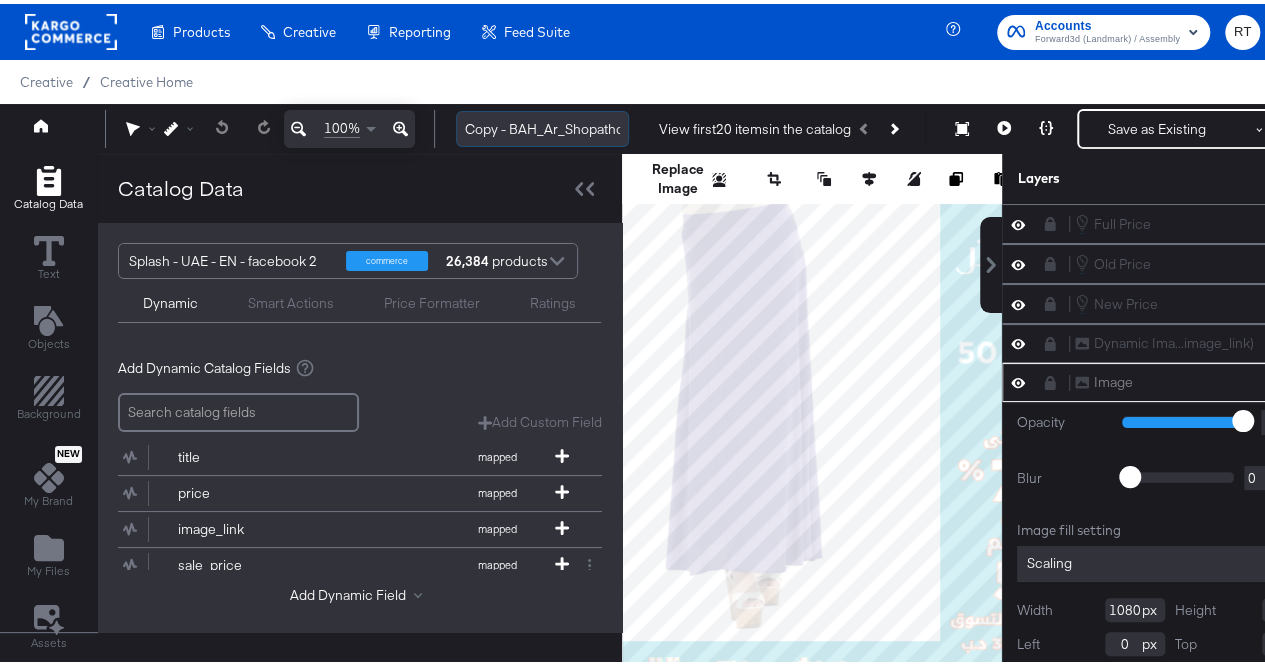 click on "Copy - BAH_Ar_Shopathon_July25" at bounding box center (542, 125) 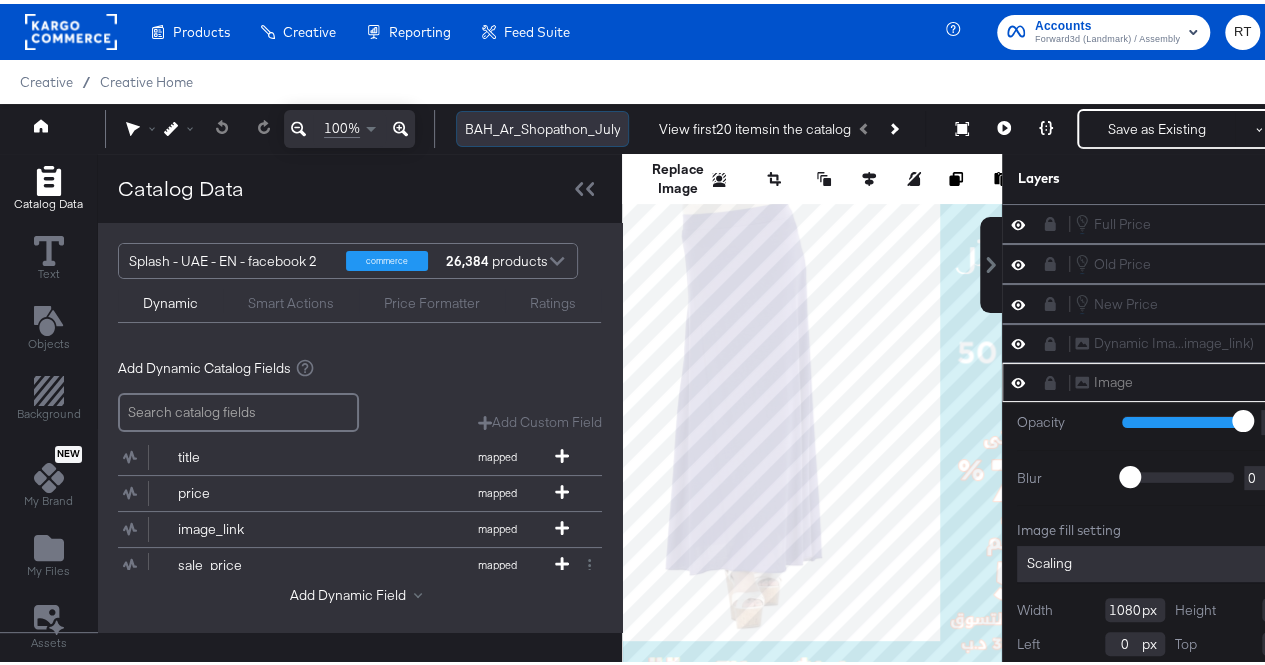 drag, startPoint x: 519, startPoint y: 125, endPoint x: 584, endPoint y: 126, distance: 65.00769 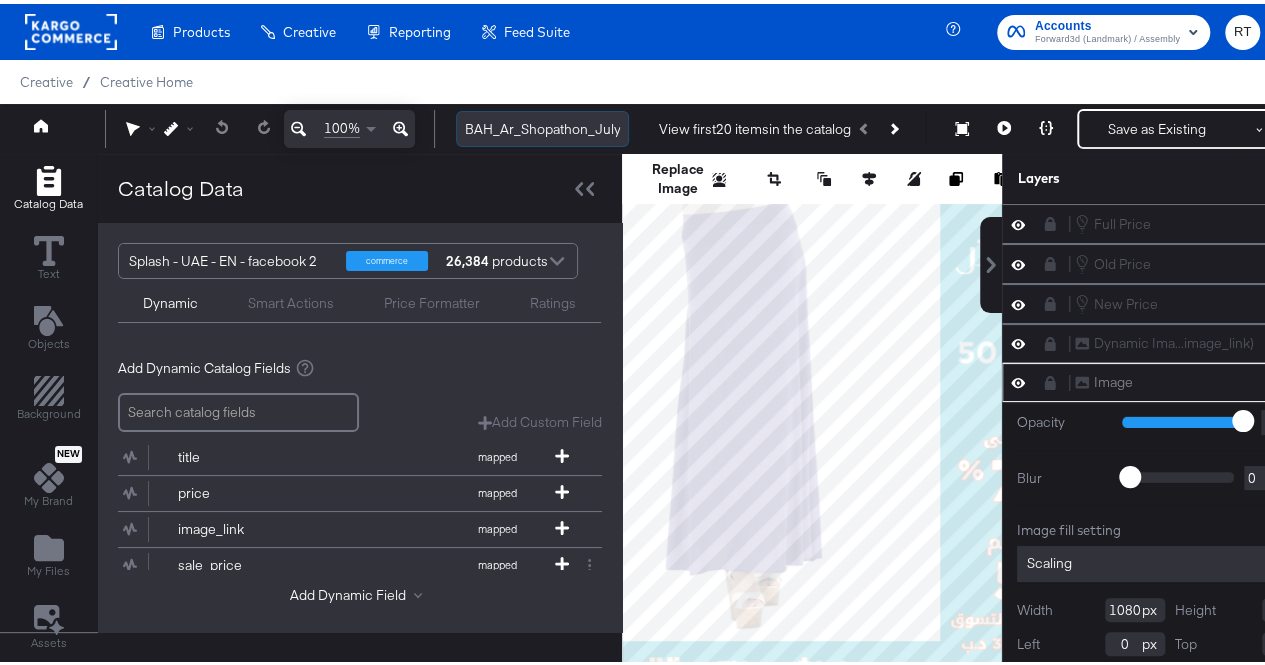 click on "BAH_Ar_Shopathon_July25" at bounding box center [542, 125] 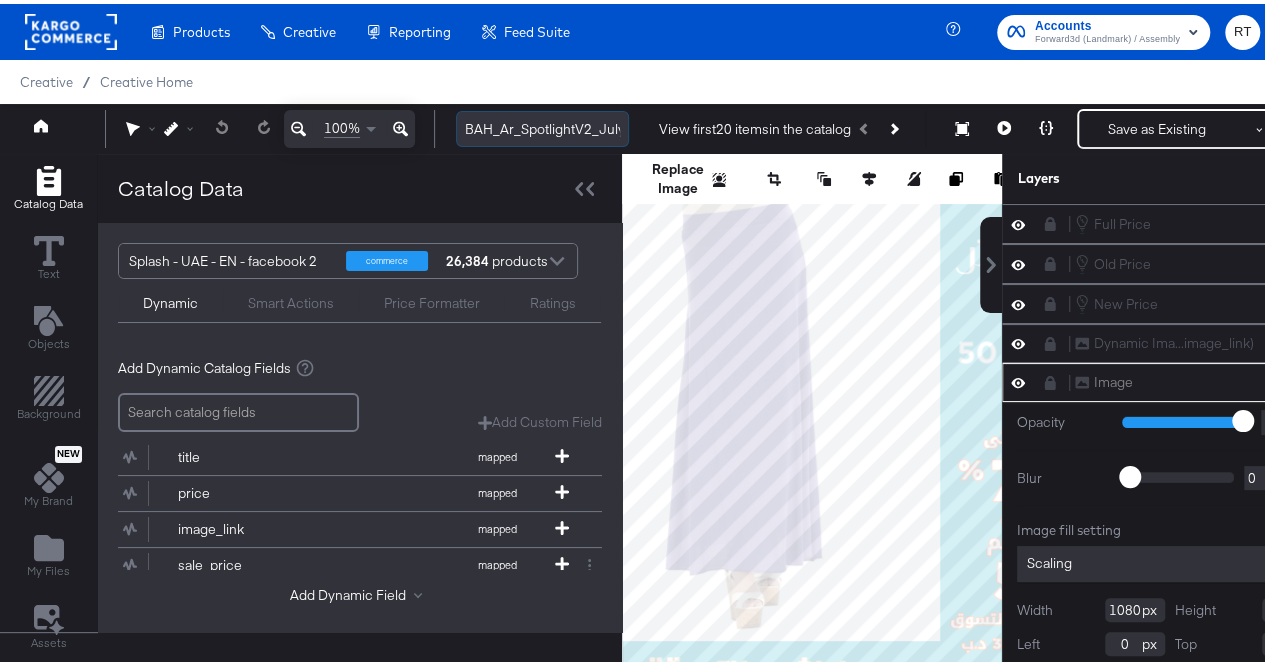 scroll, scrollTop: 0, scrollLeft: 15, axis: horizontal 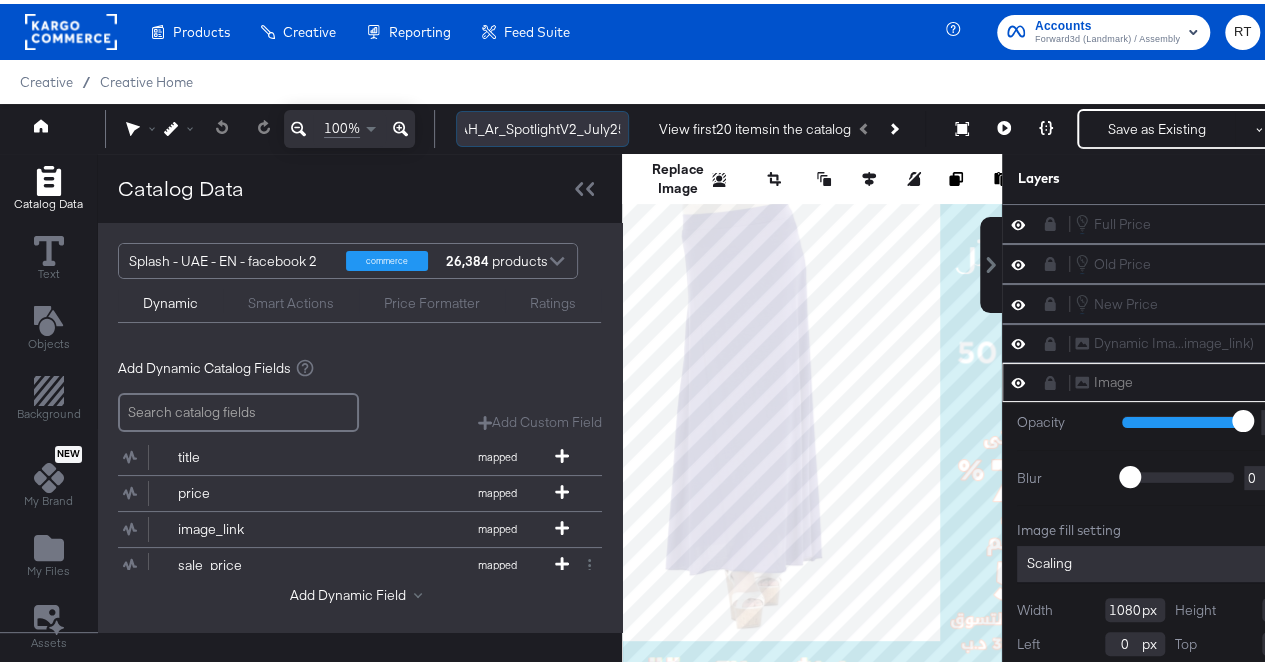 drag, startPoint x: 608, startPoint y: 125, endPoint x: 584, endPoint y: 124, distance: 24.020824 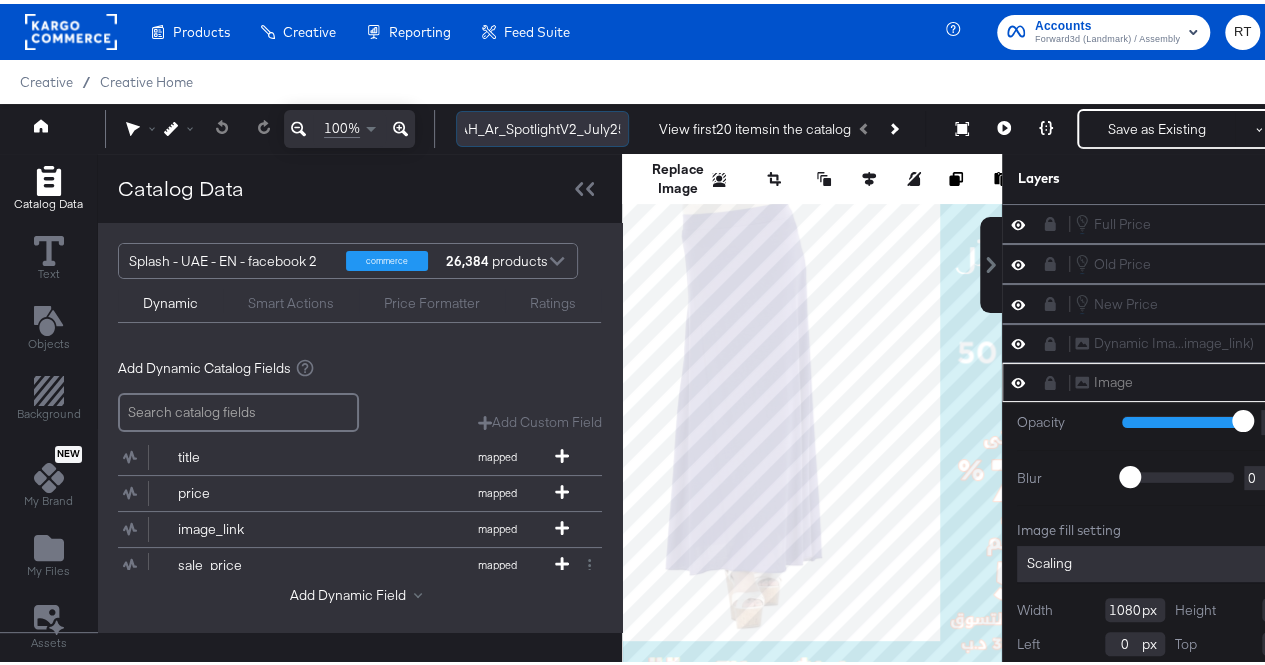 click on "BAH_Ar_SpotlightV2_July25" at bounding box center [542, 125] 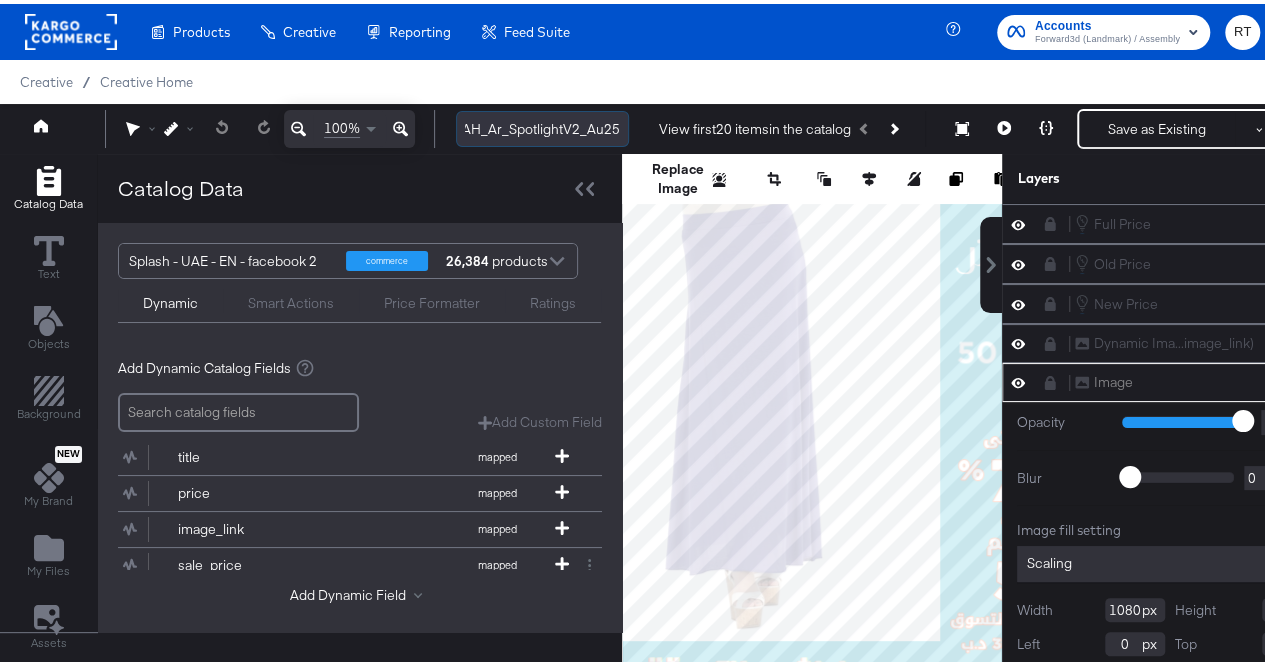 scroll, scrollTop: 0, scrollLeft: 0, axis: both 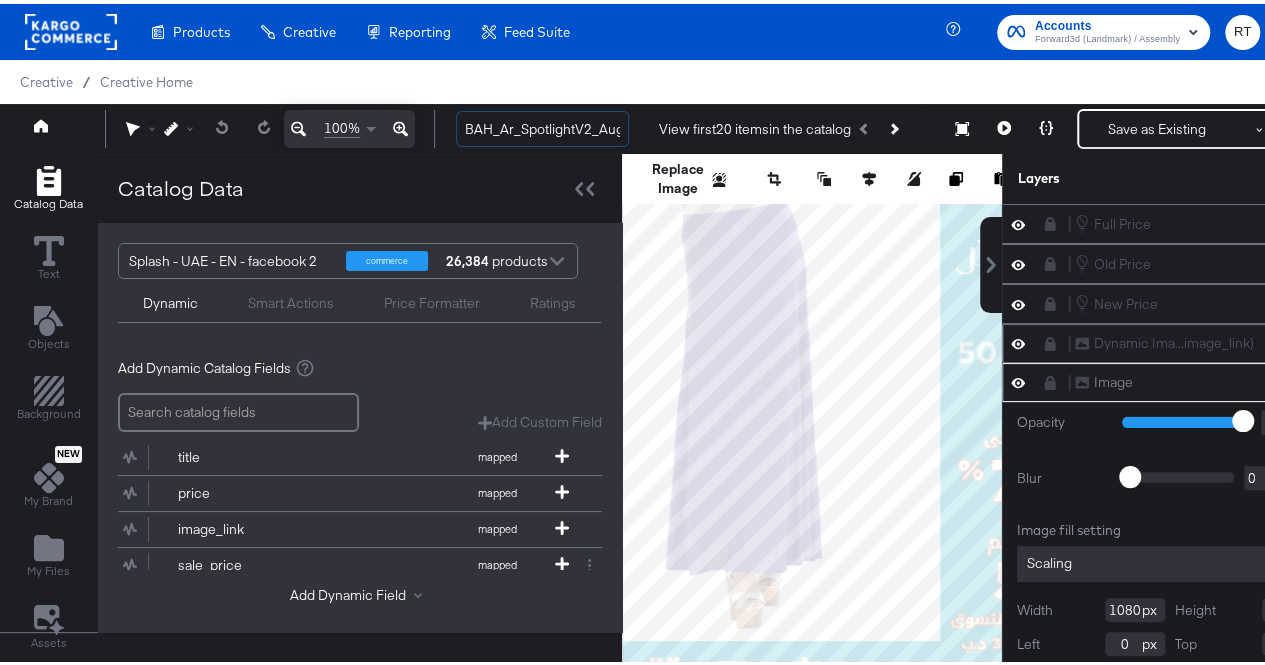 type on "BAH_Ar_SpotlightV2_Aug25" 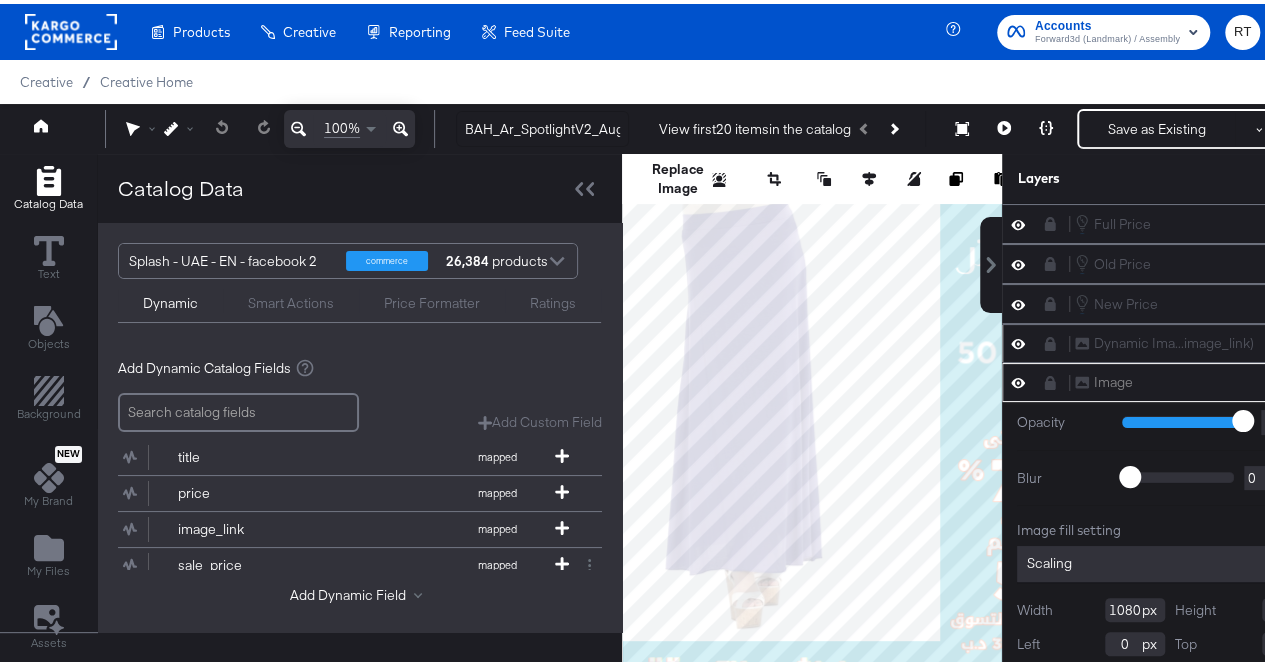 click on "Dynamic Ima...image_link) Dynamic Image (image_link)" at bounding box center (1180, 339) 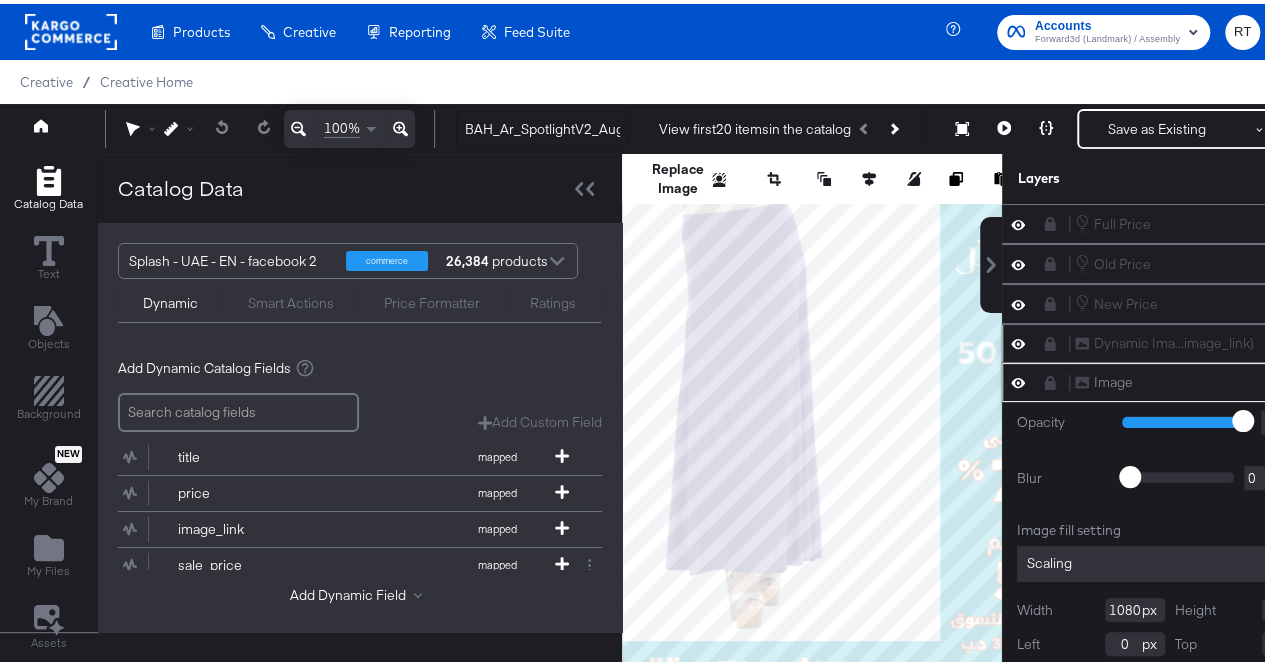 click 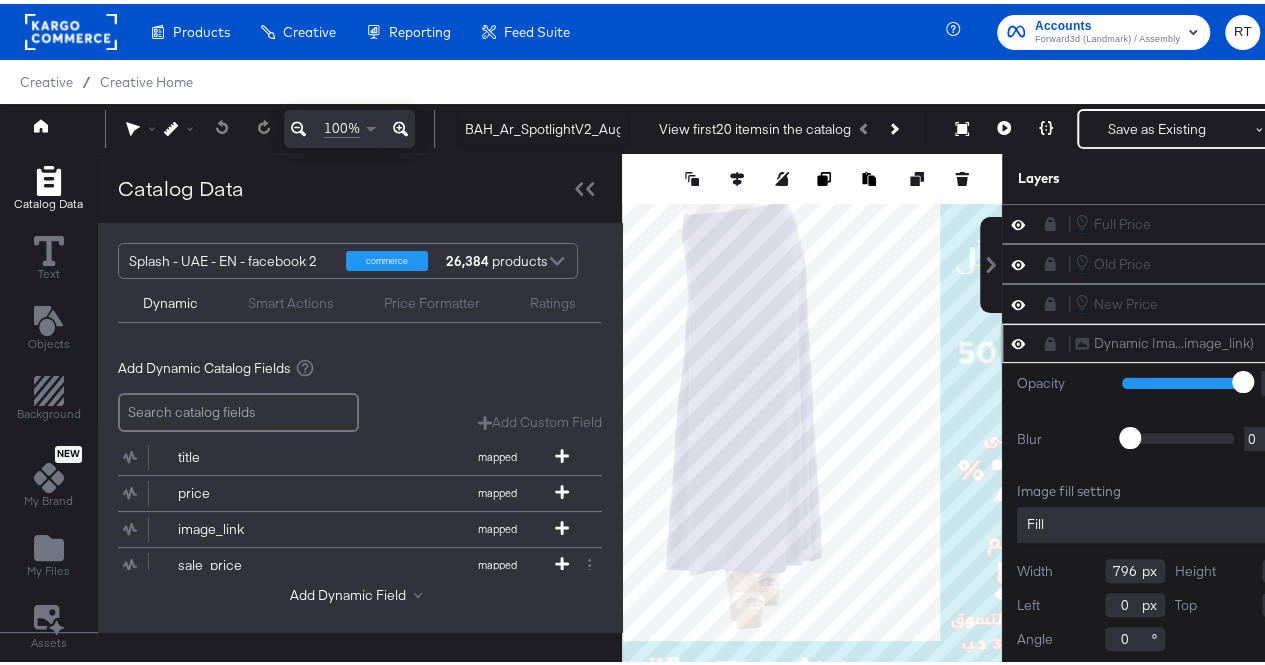 scroll, scrollTop: 0, scrollLeft: 61, axis: horizontal 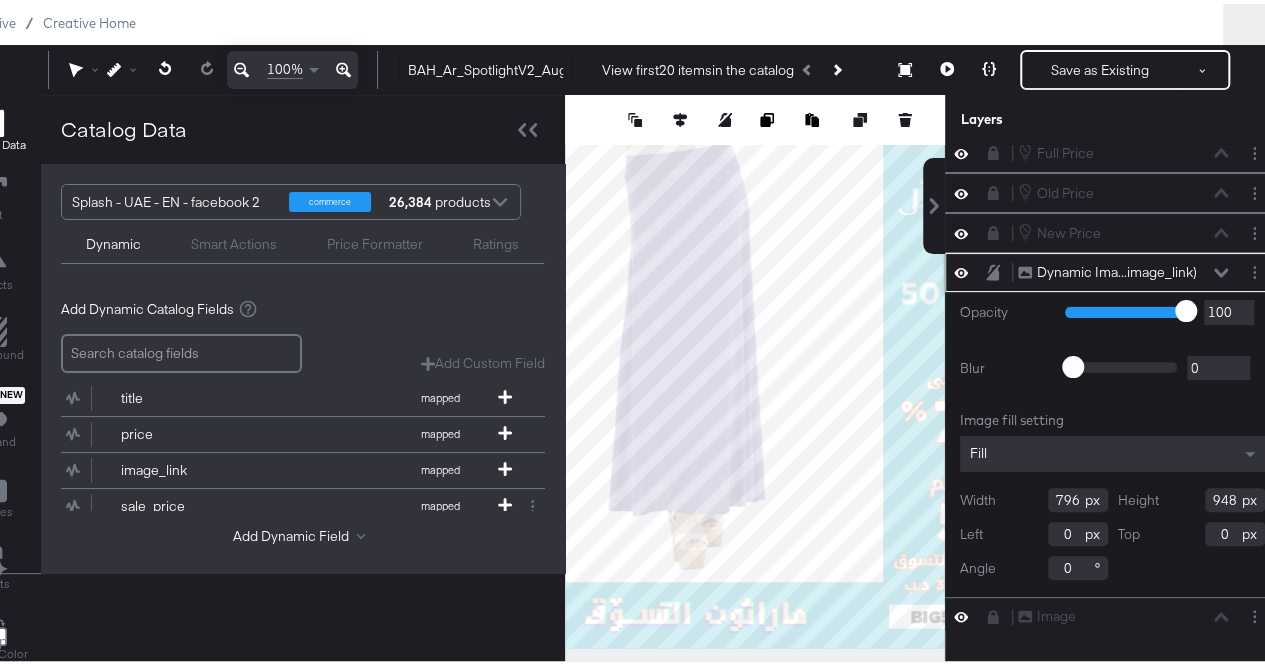 click 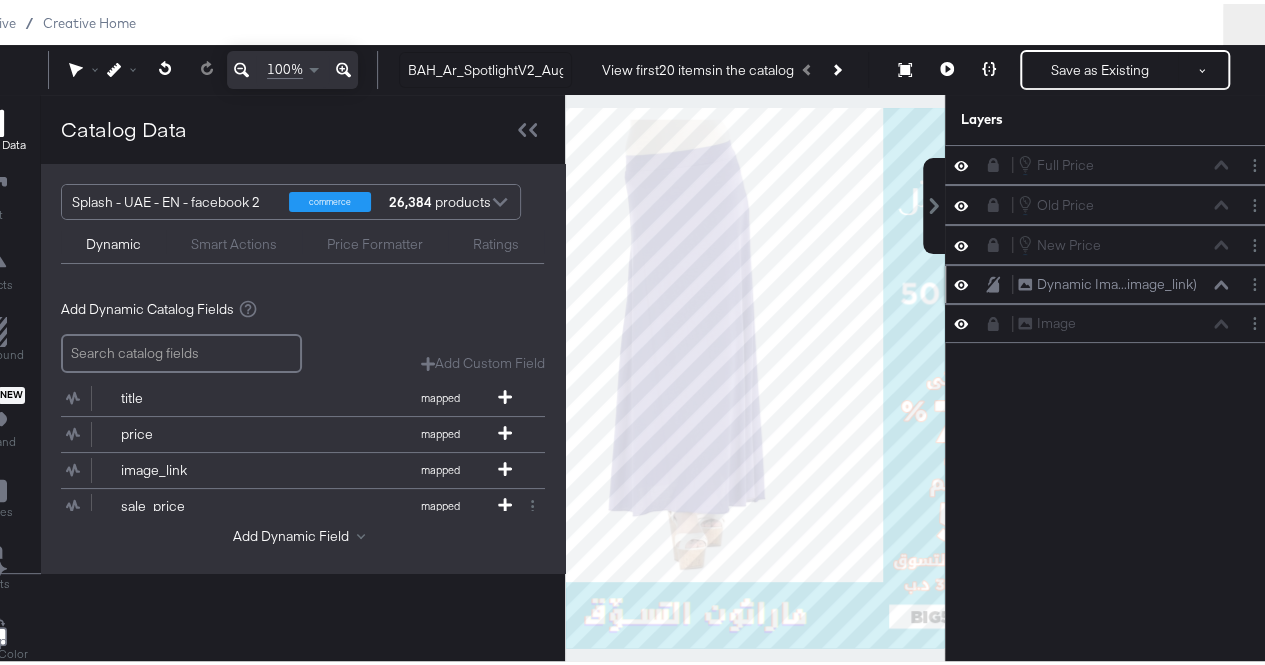 scroll, scrollTop: 0, scrollLeft: 0, axis: both 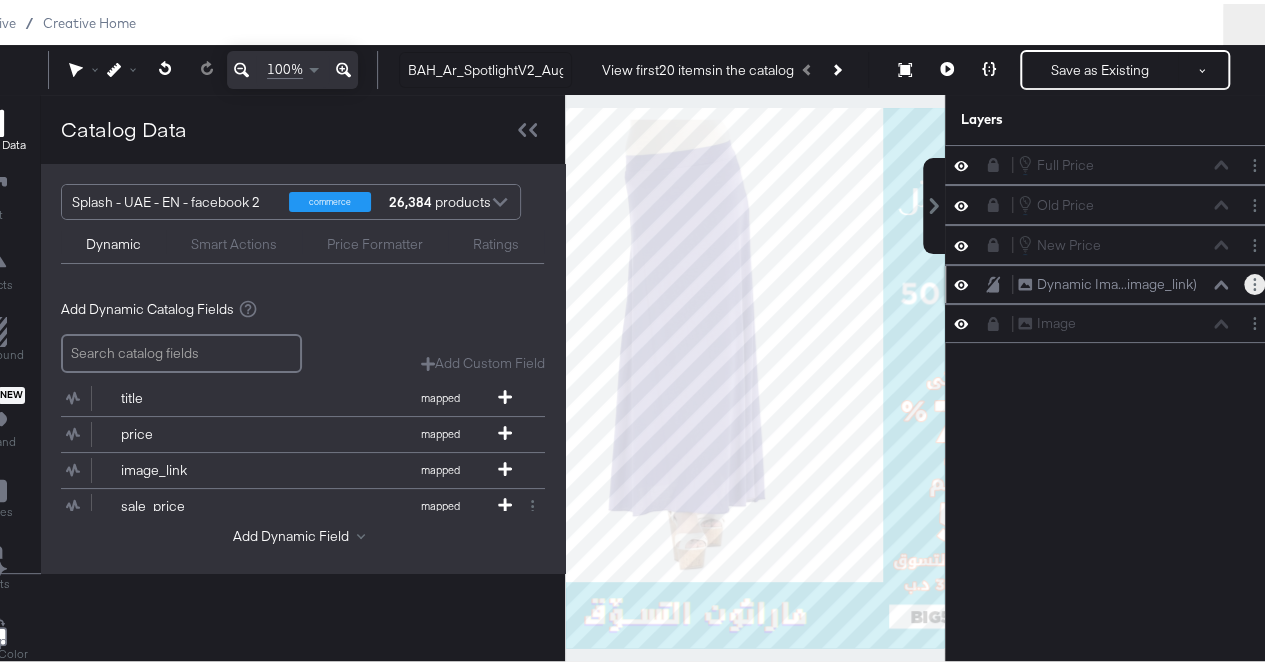 click at bounding box center [1254, 280] 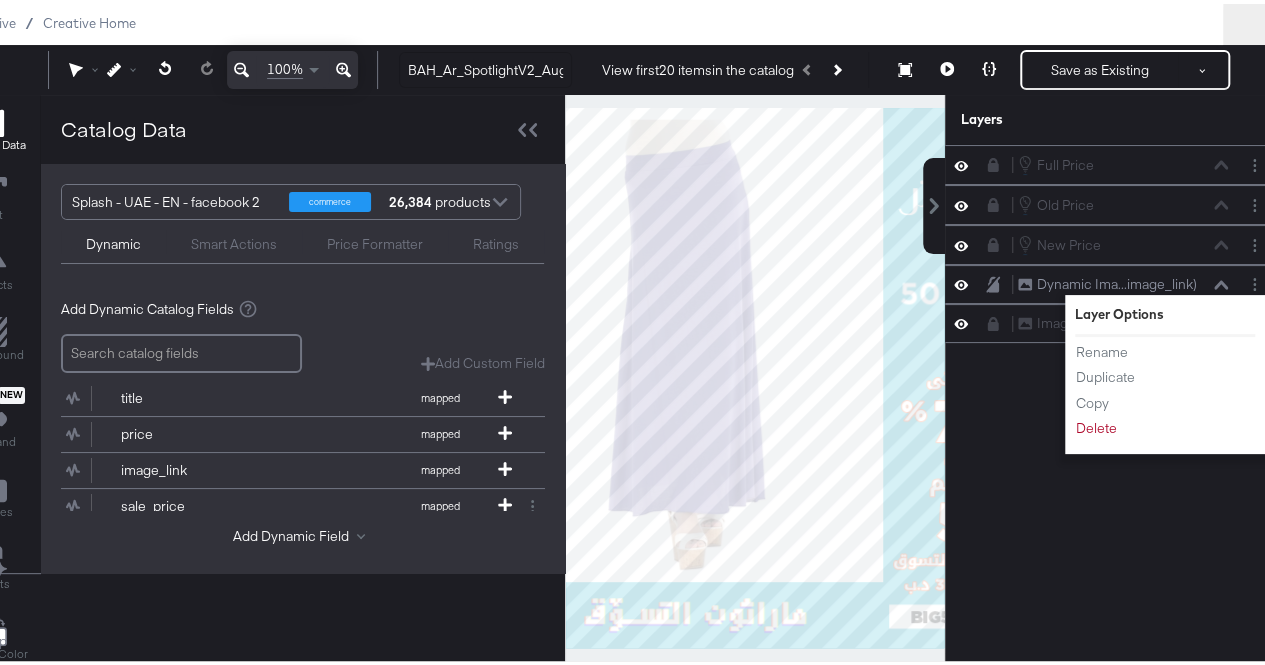 click on "Full Price Full Price Old Price Old Price New Price New Price Dynamic Ima...image_link) Dynamic Image (image_link) Layer Options Rename Duplicate Copy Delete Image Image" at bounding box center [1112, 383] 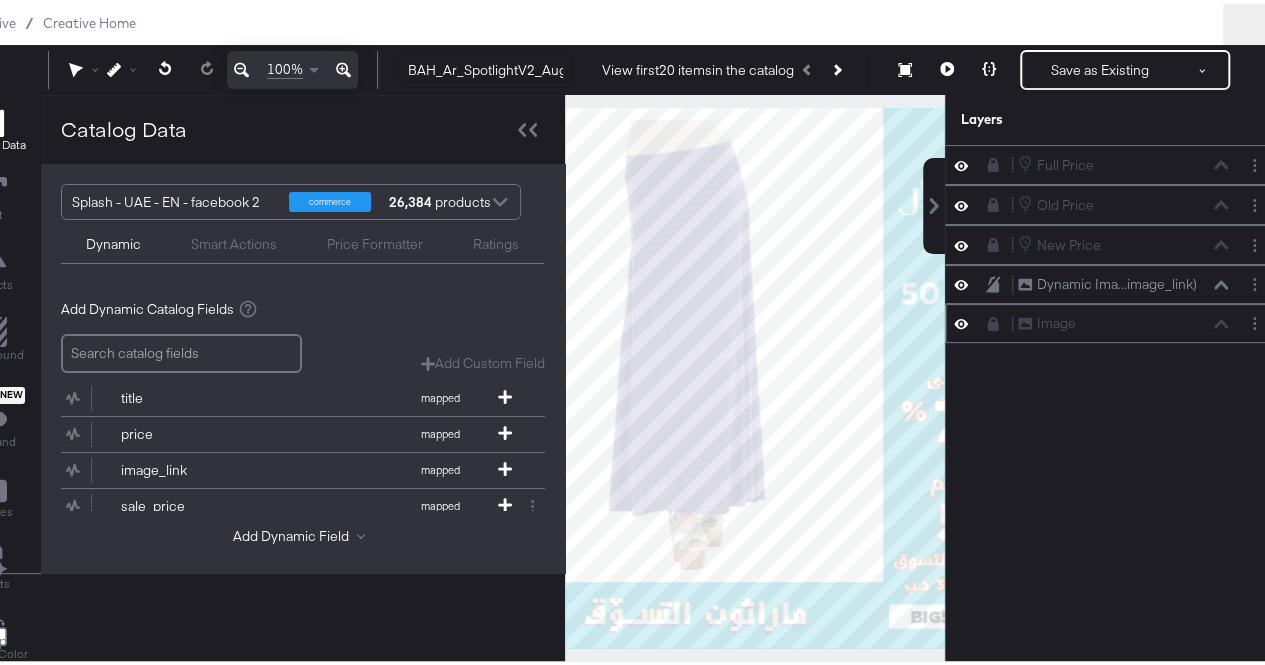 click on "Image Image" at bounding box center [1112, 319] 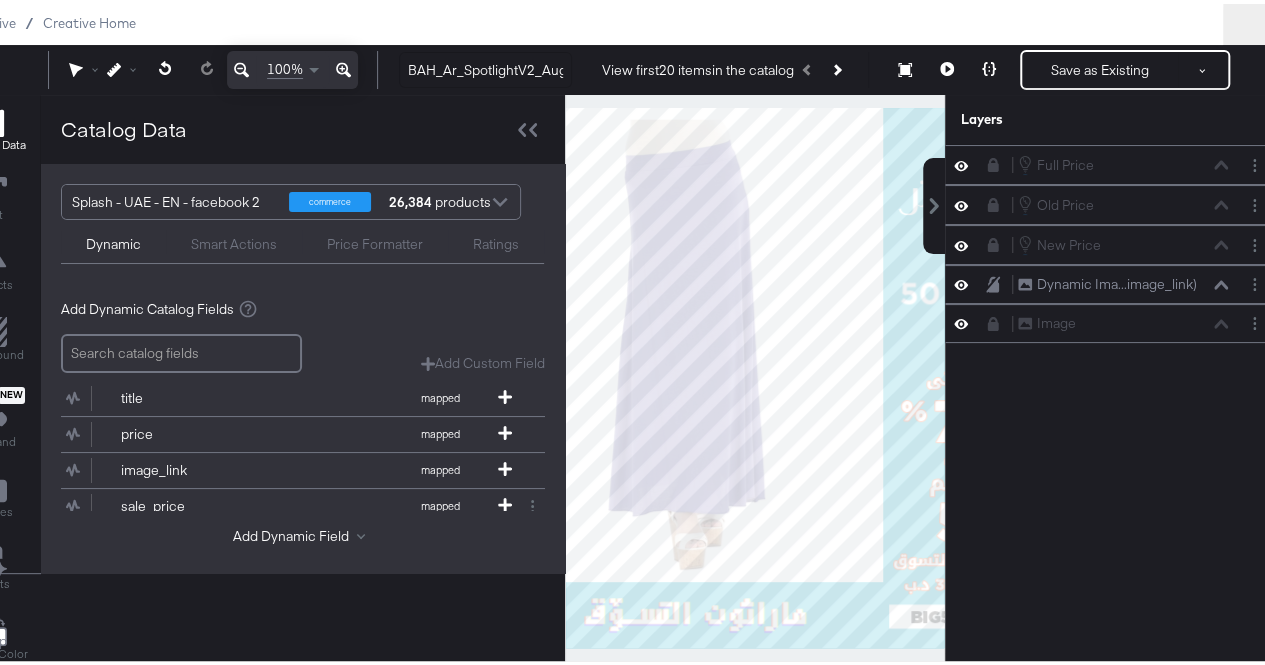click 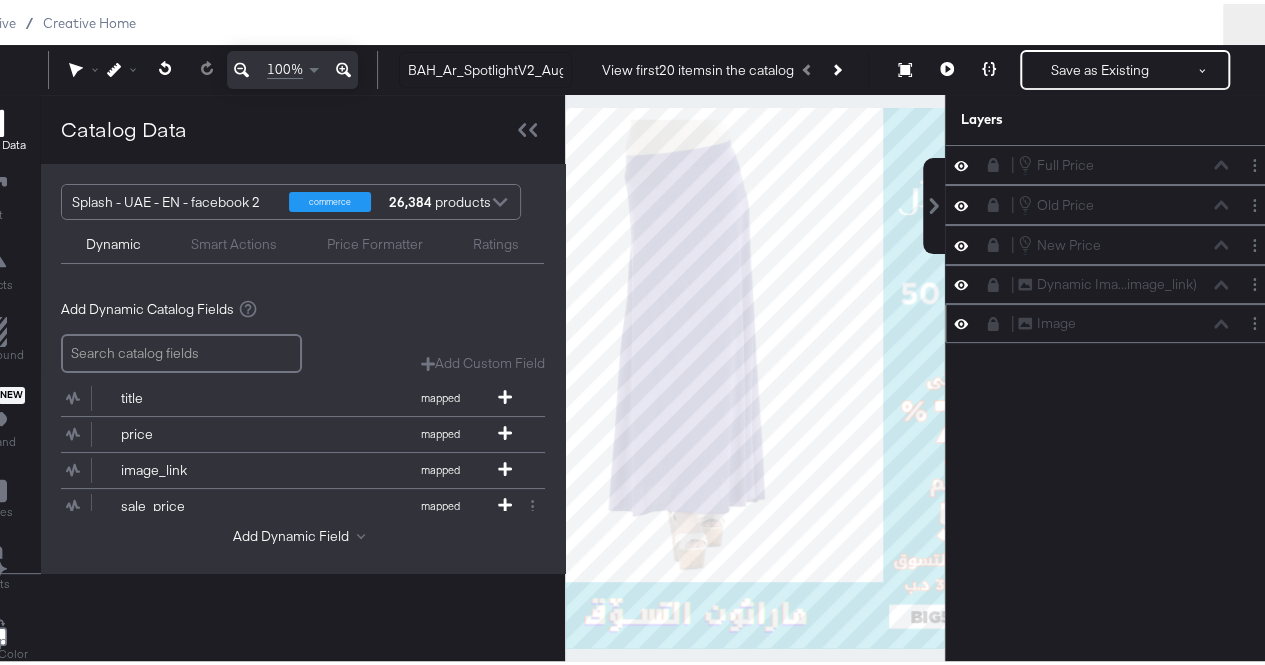 click 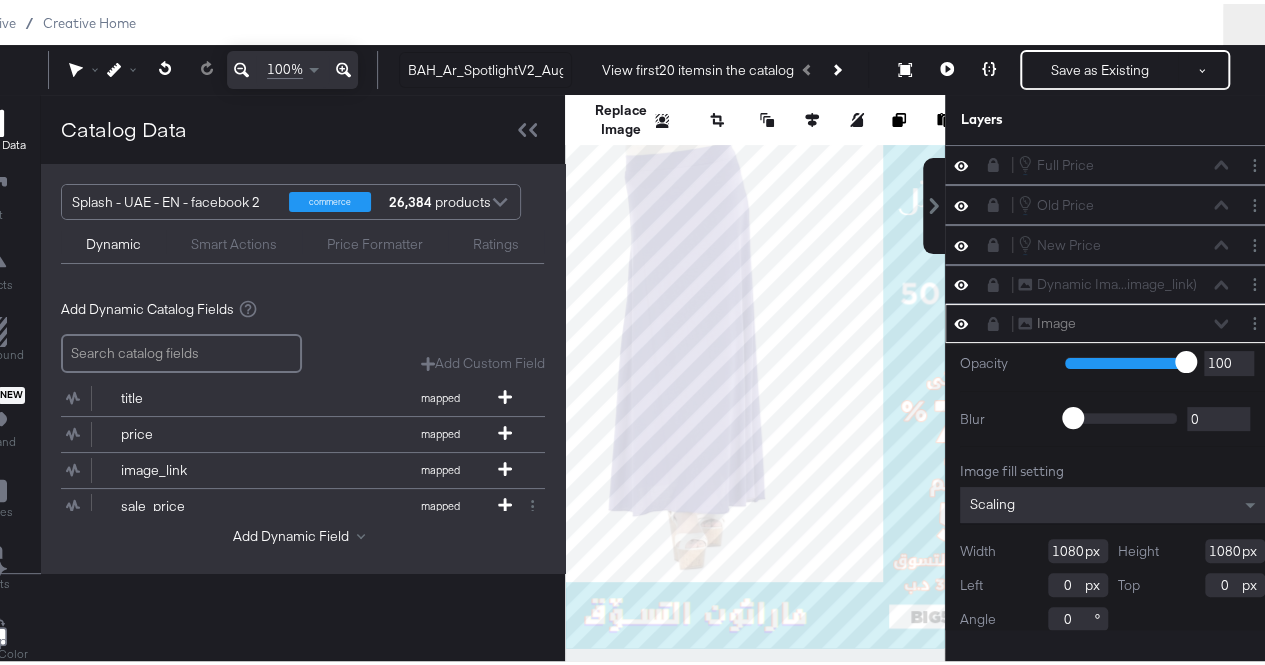 scroll, scrollTop: 12, scrollLeft: 0, axis: vertical 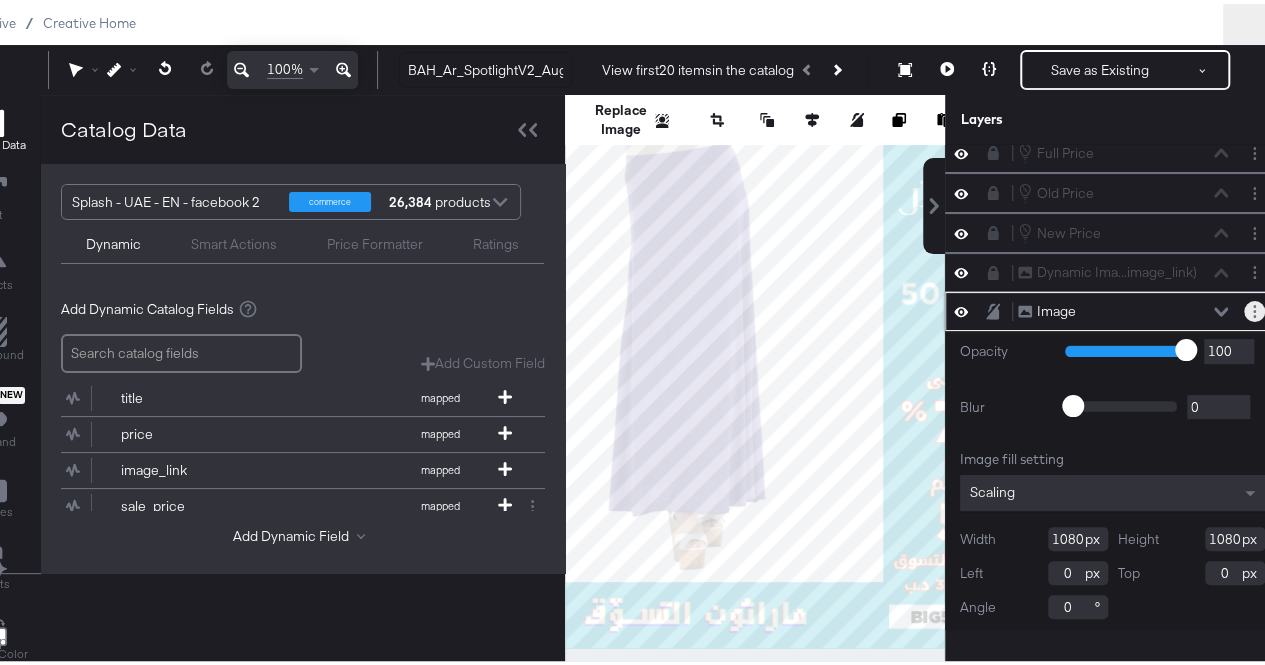 click at bounding box center (1254, 307) 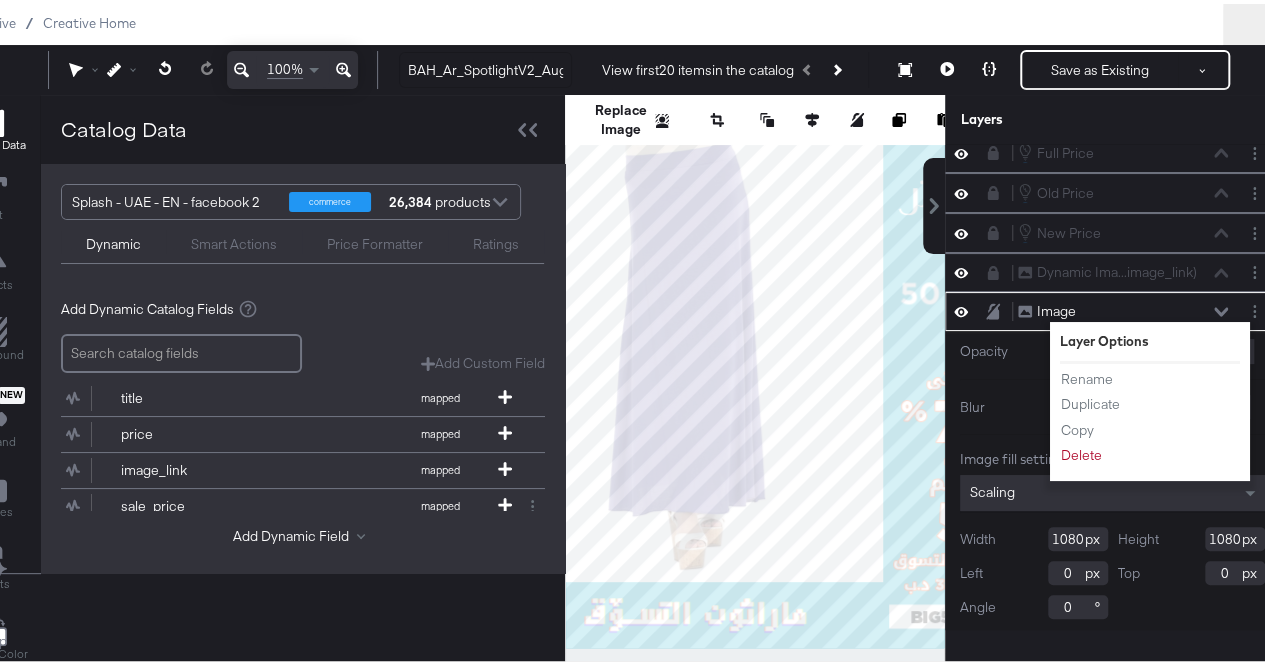 click on "Delete" at bounding box center (1115, 451) 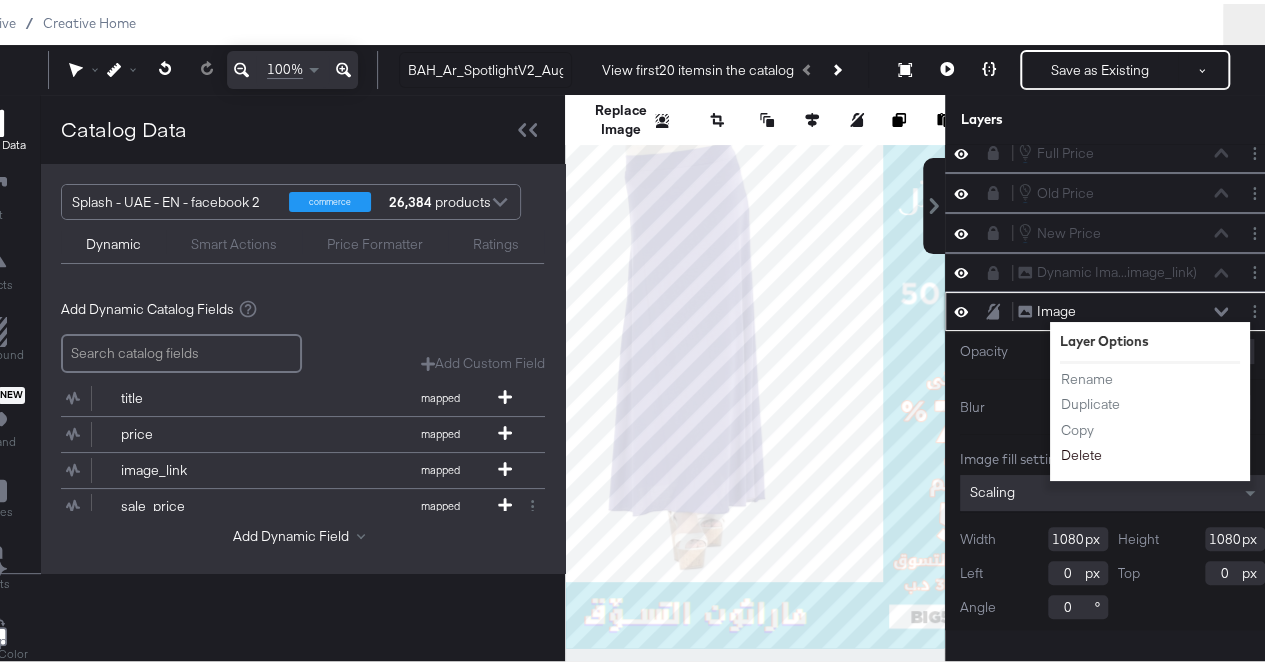 click on "Delete" at bounding box center (1081, 451) 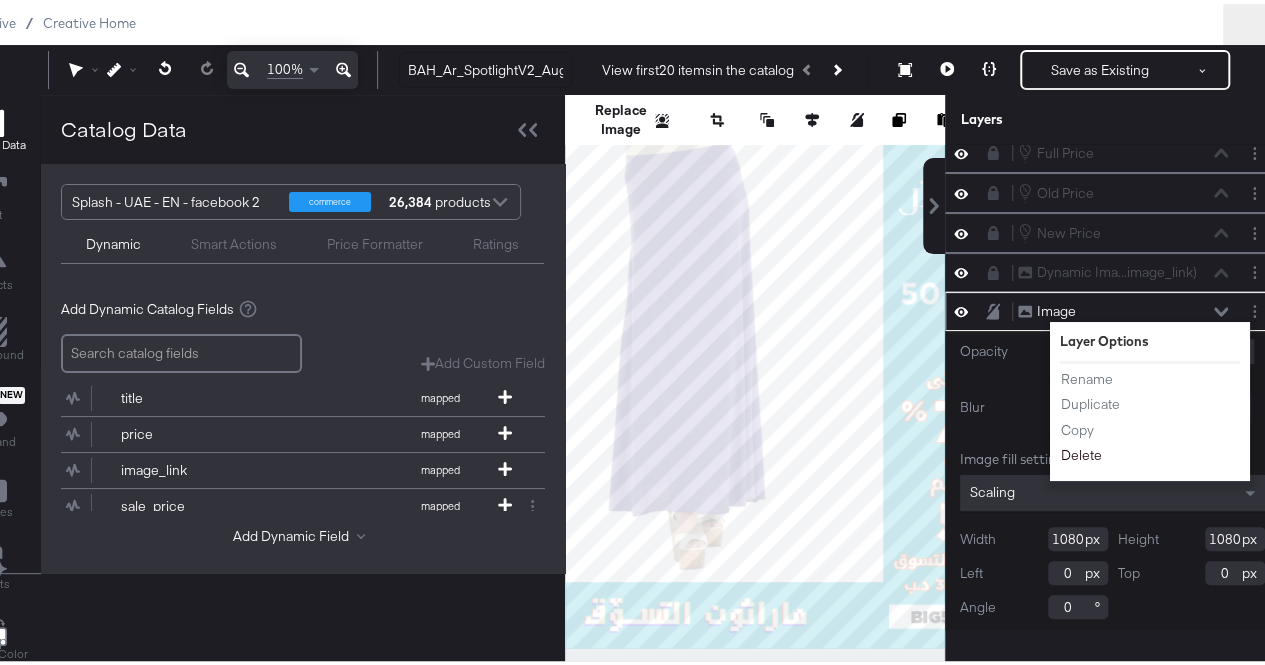 scroll, scrollTop: 0, scrollLeft: 0, axis: both 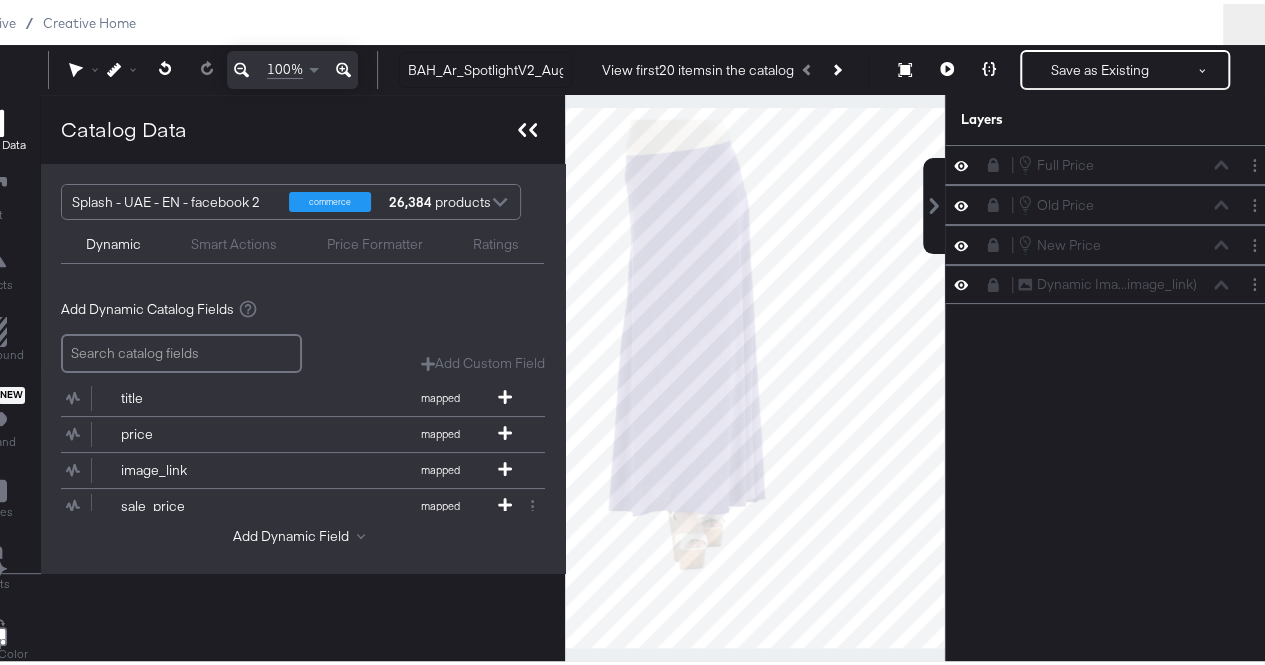 click 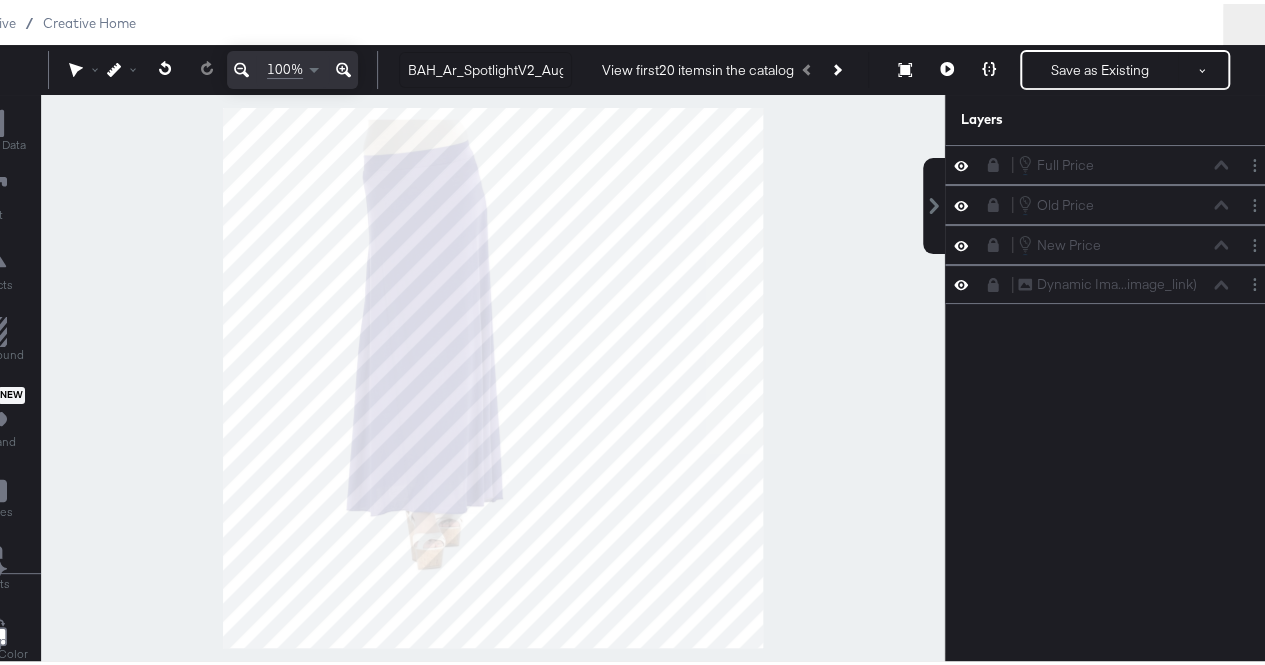 drag, startPoint x: 19, startPoint y: 70, endPoint x: 120, endPoint y: 187, distance: 154.5639 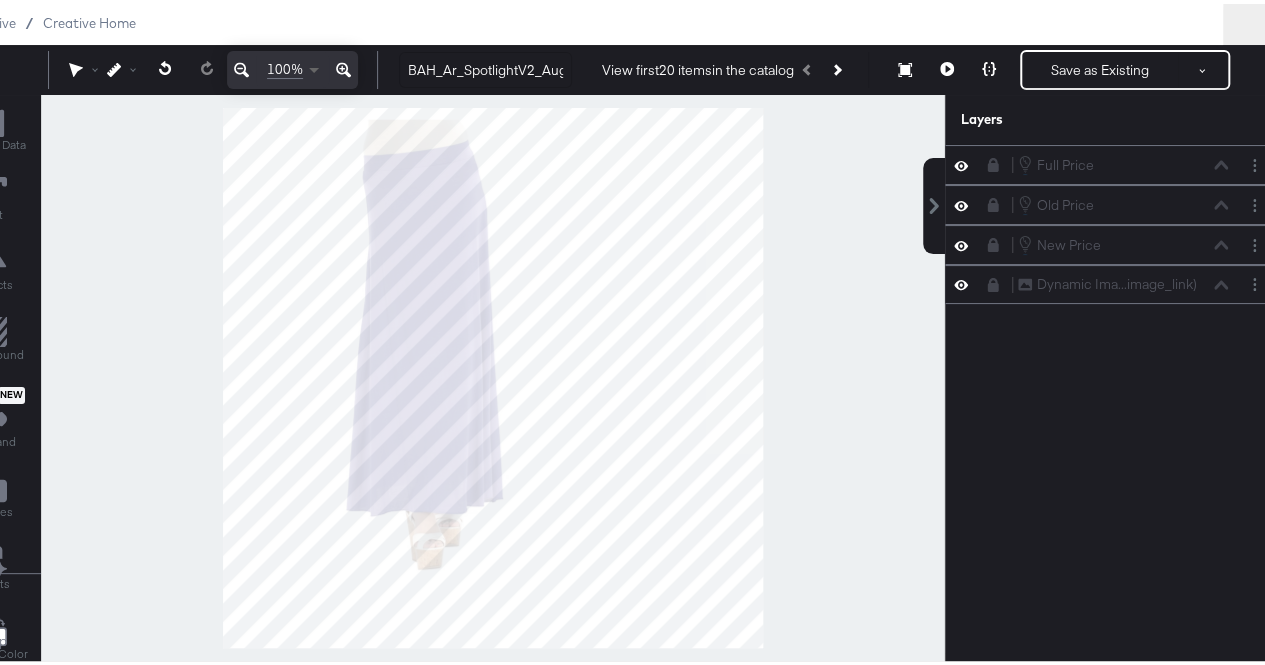 scroll, scrollTop: 2, scrollLeft: 0, axis: vertical 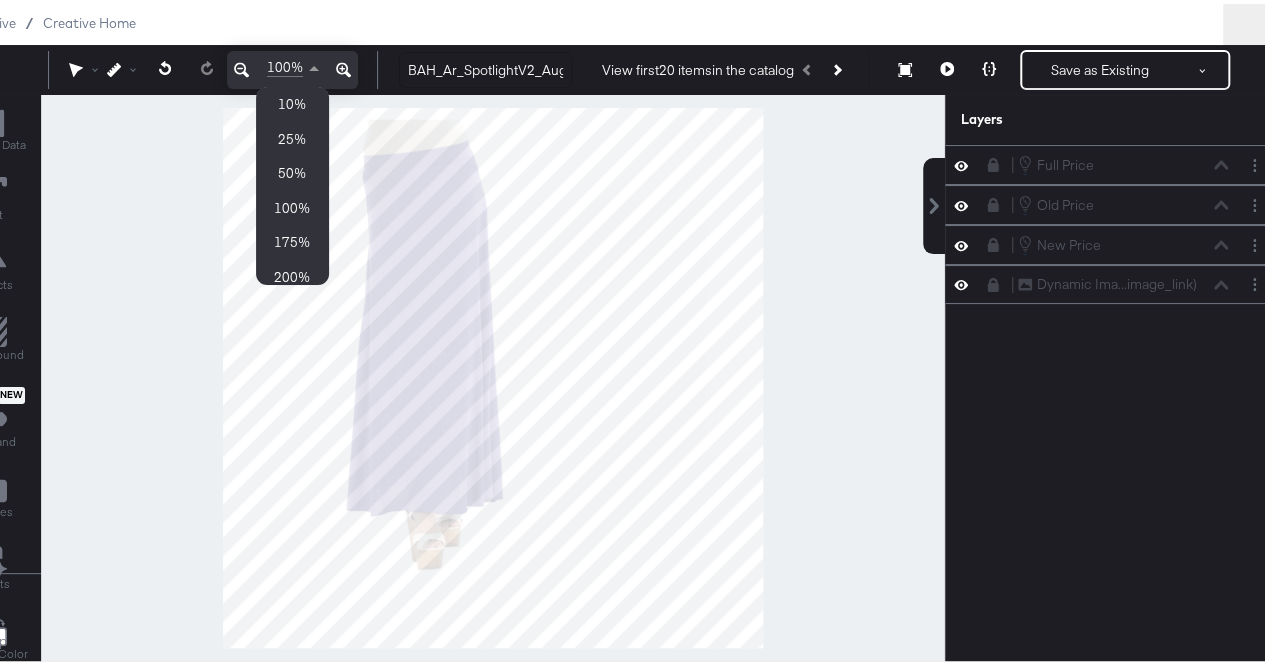 click at bounding box center [316, 64] 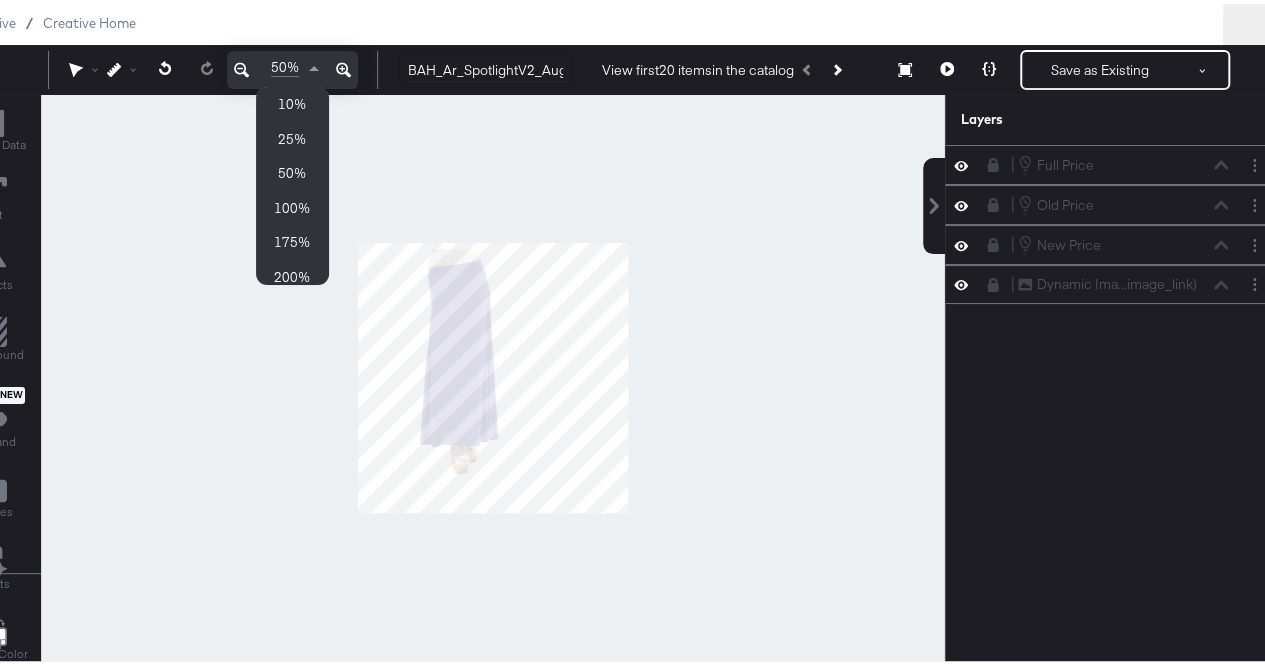 scroll, scrollTop: 2, scrollLeft: 0, axis: vertical 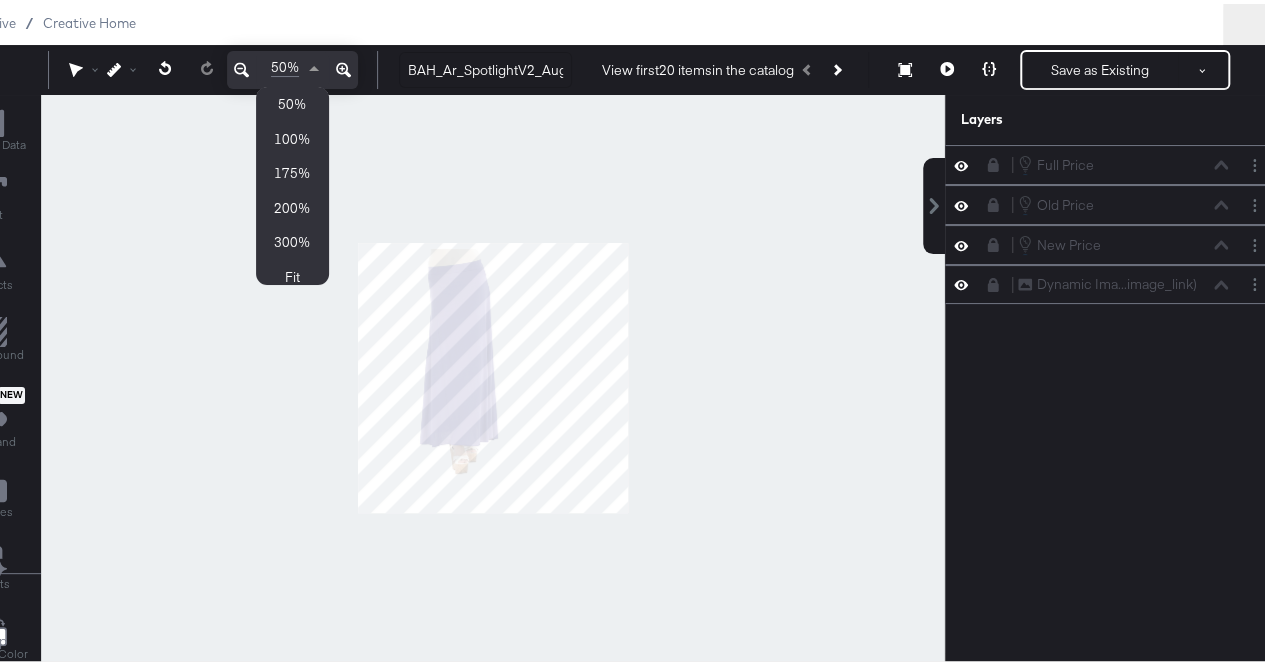 click at bounding box center [316, 64] 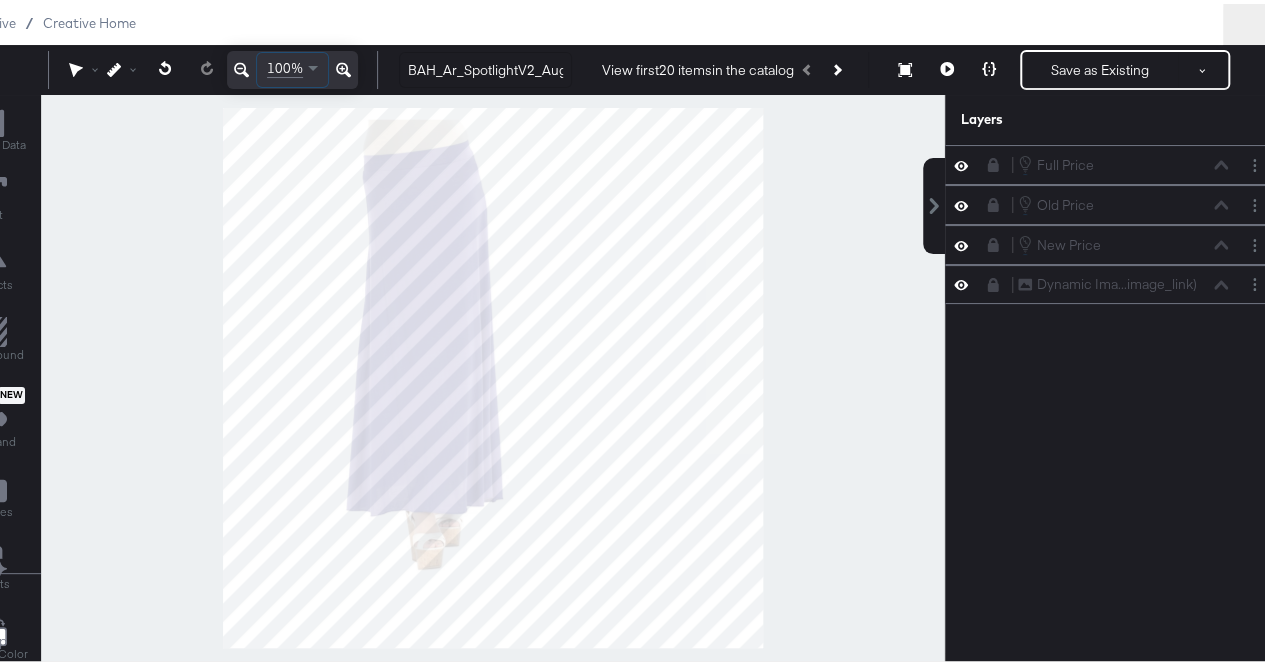 scroll, scrollTop: 2, scrollLeft: 0, axis: vertical 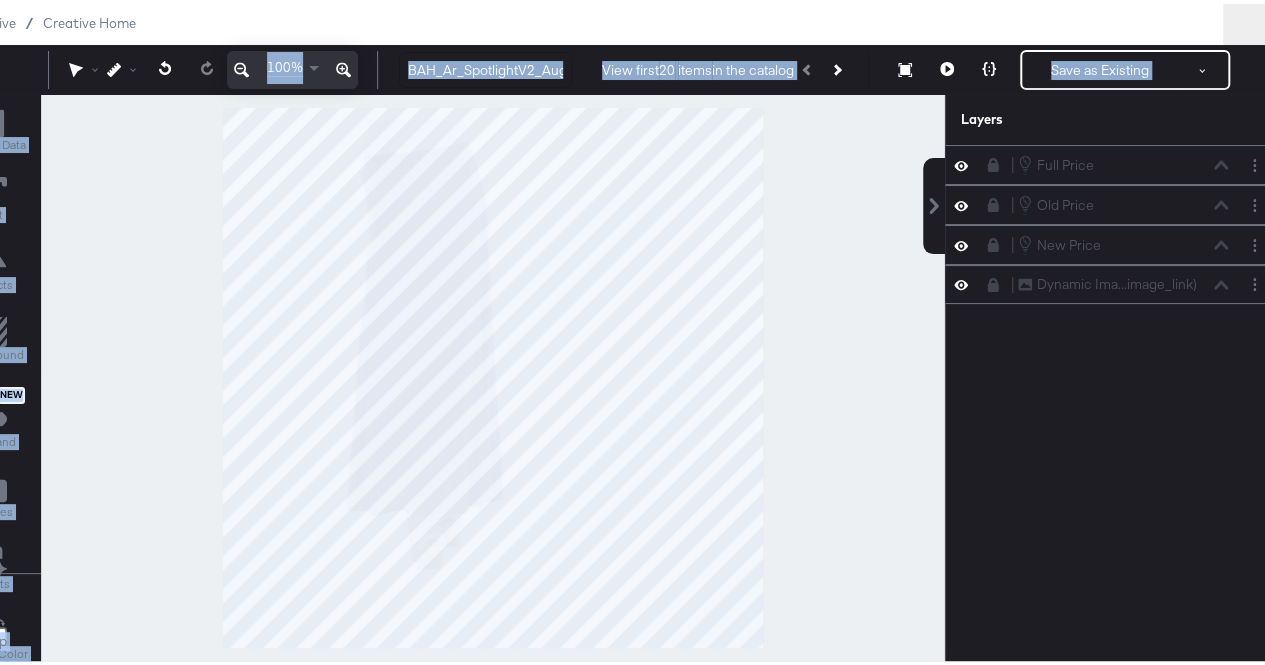 drag, startPoint x: 38, startPoint y: 77, endPoint x: 182, endPoint y: 340, distance: 299.8416 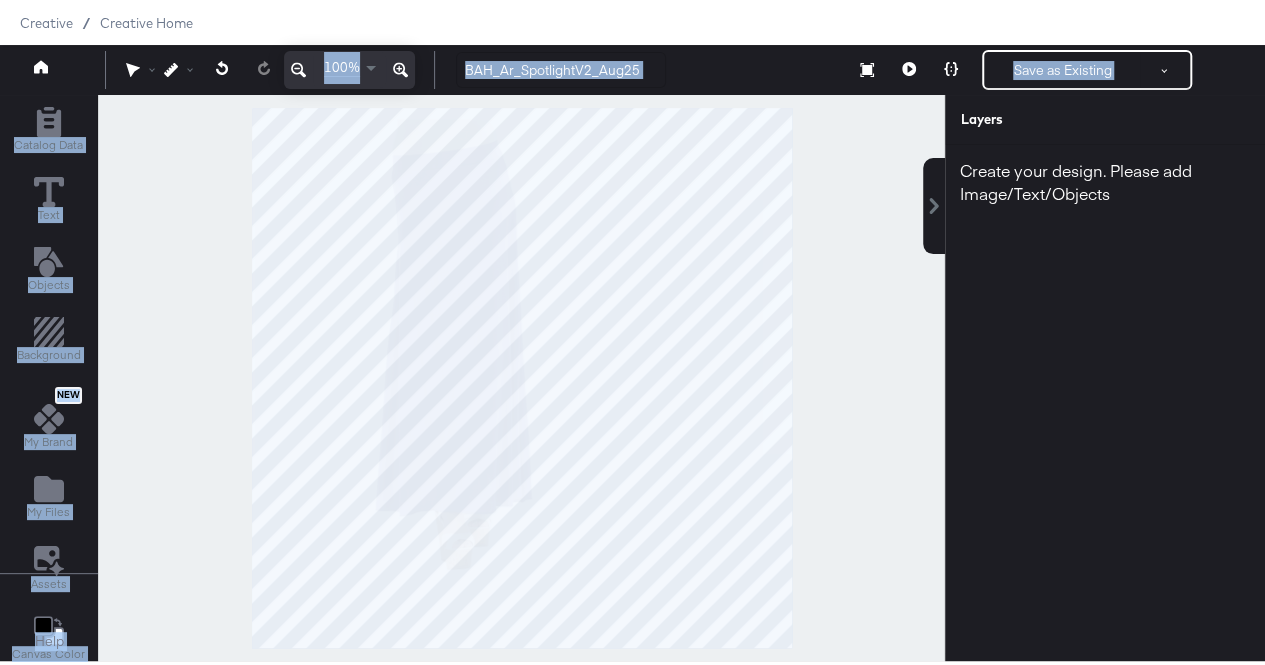 scroll, scrollTop: 59, scrollLeft: 0, axis: vertical 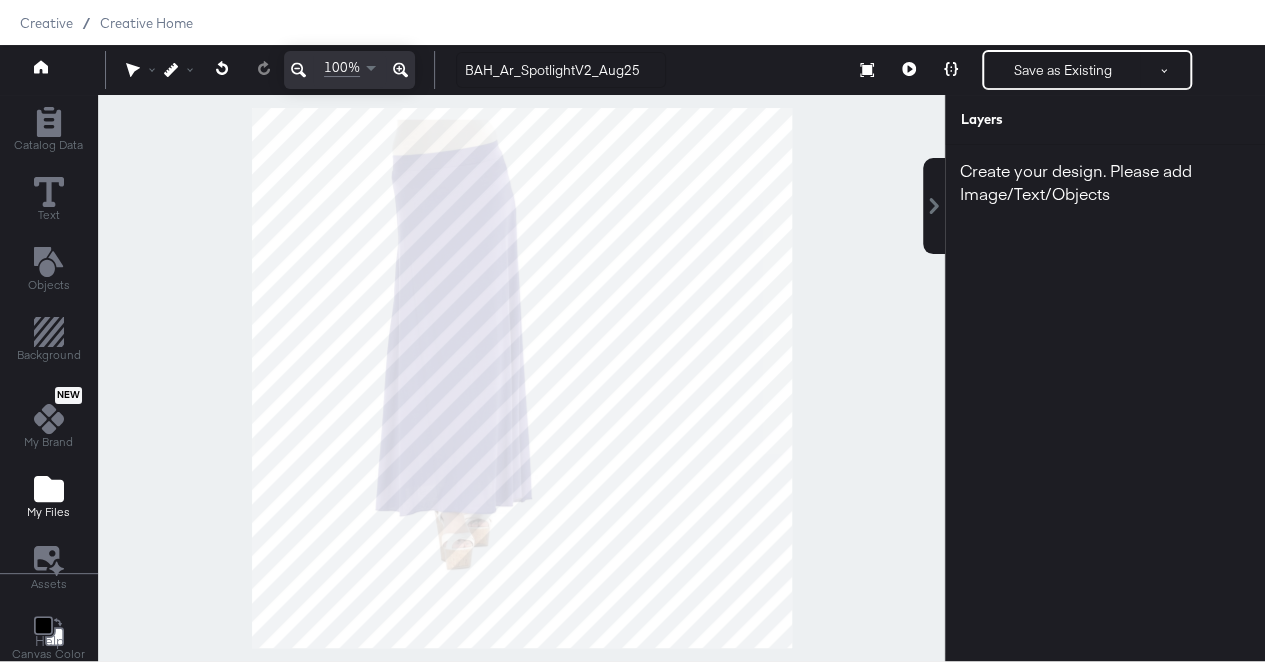 click on "My Files" at bounding box center [48, 494] 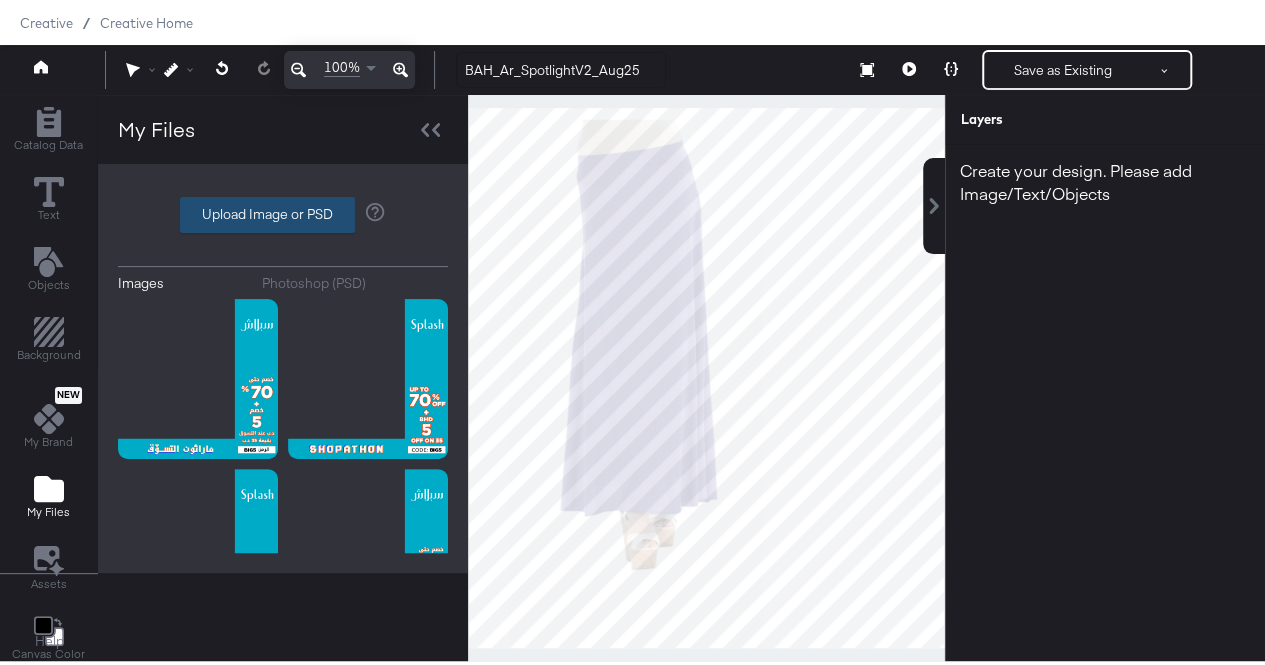 click on "Upload Image or PSD" at bounding box center [267, 211] 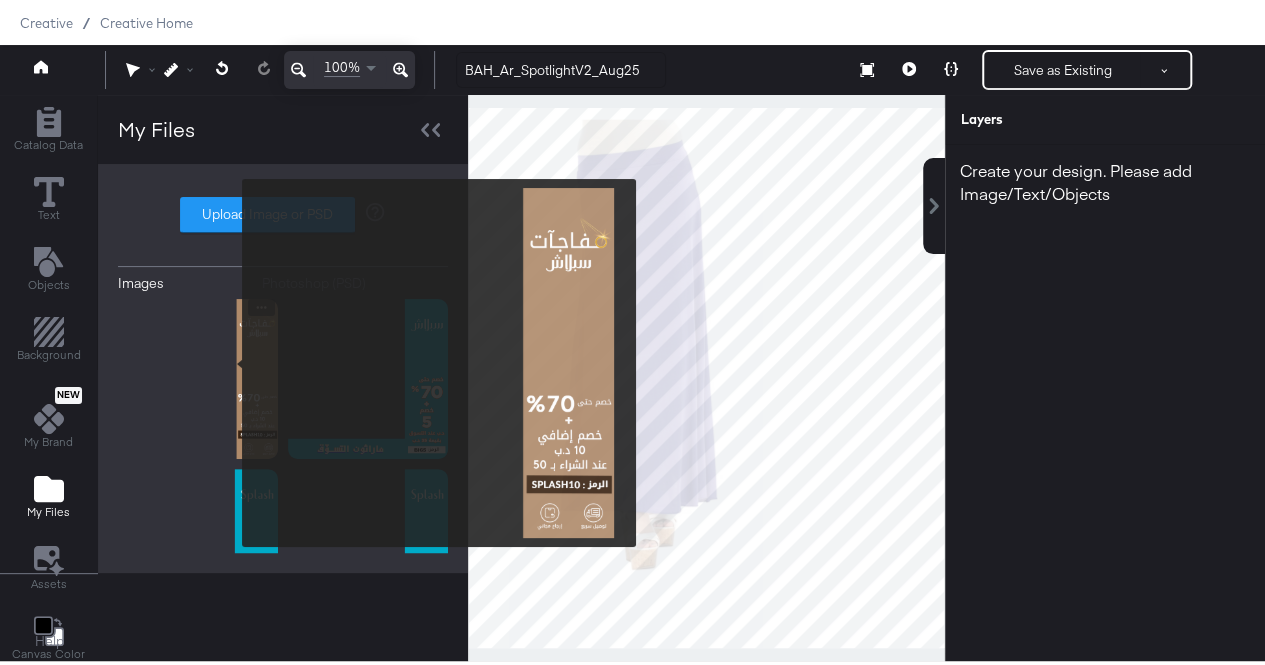 click at bounding box center [198, 375] 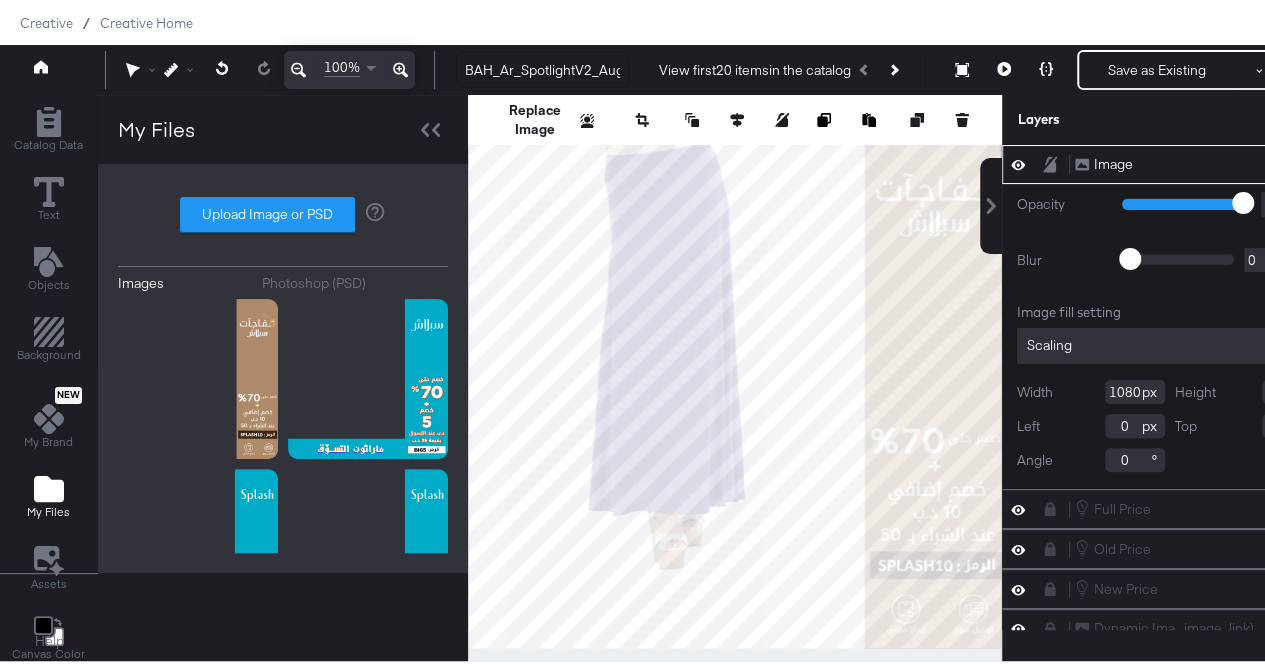 click 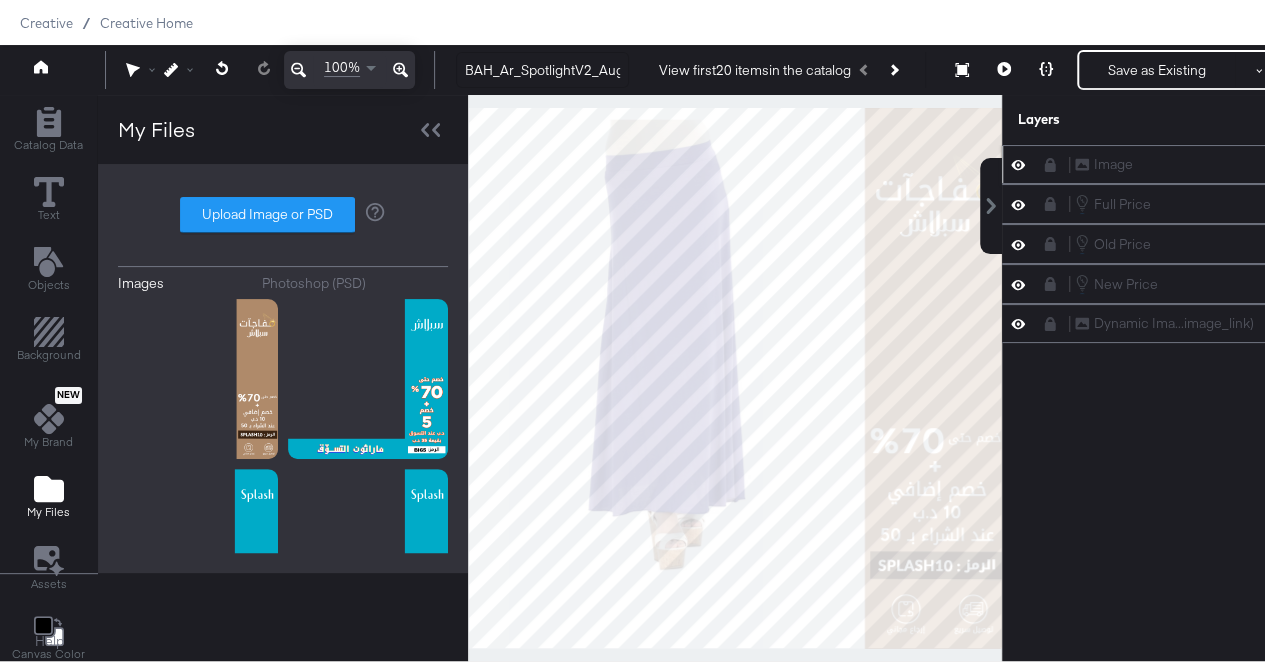 click 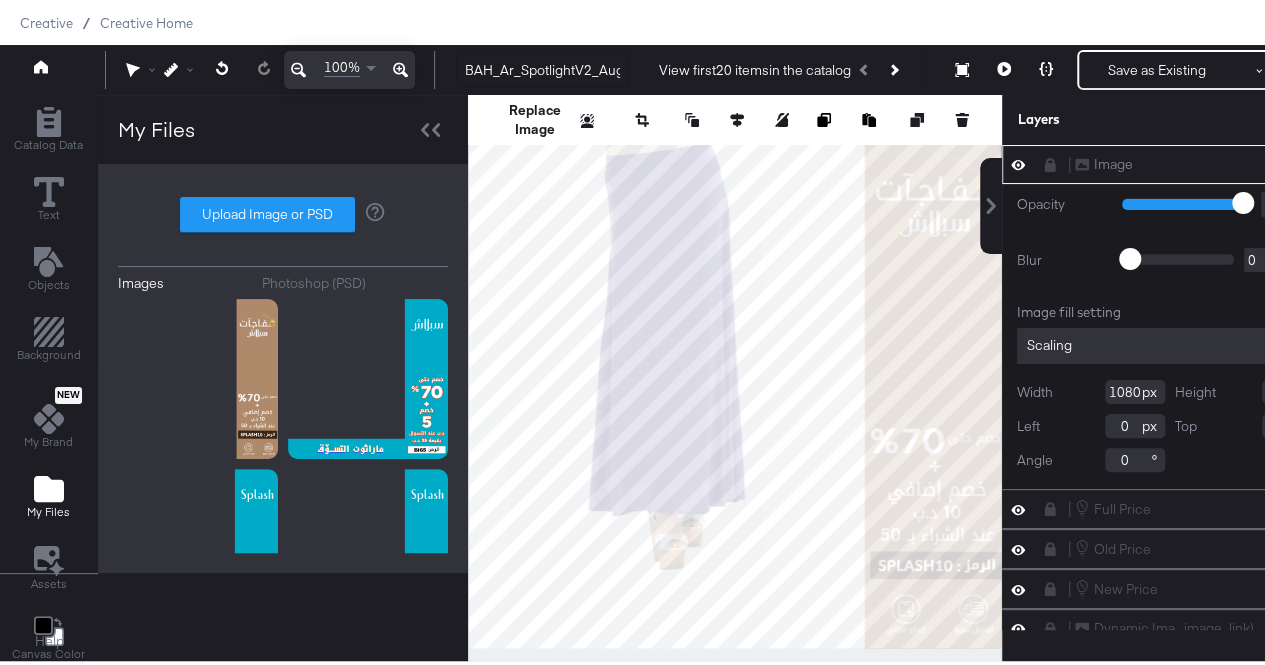 scroll, scrollTop: 59, scrollLeft: 61, axis: both 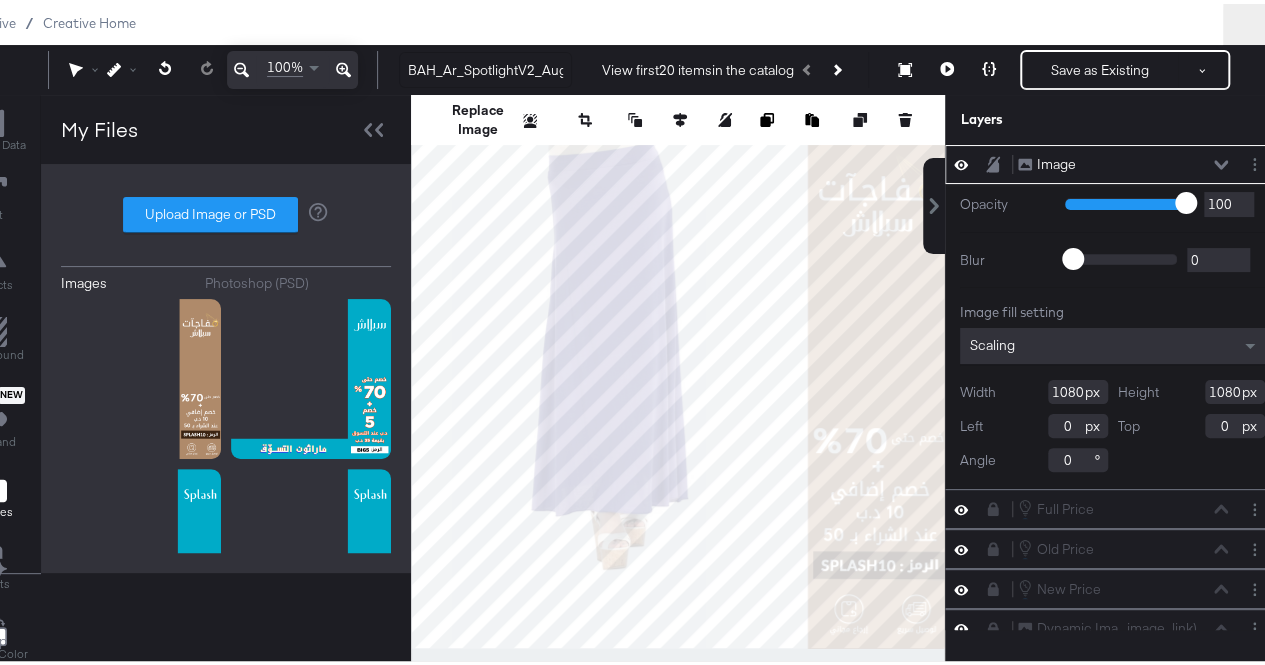 click on "Image Image" at bounding box center [1123, 160] 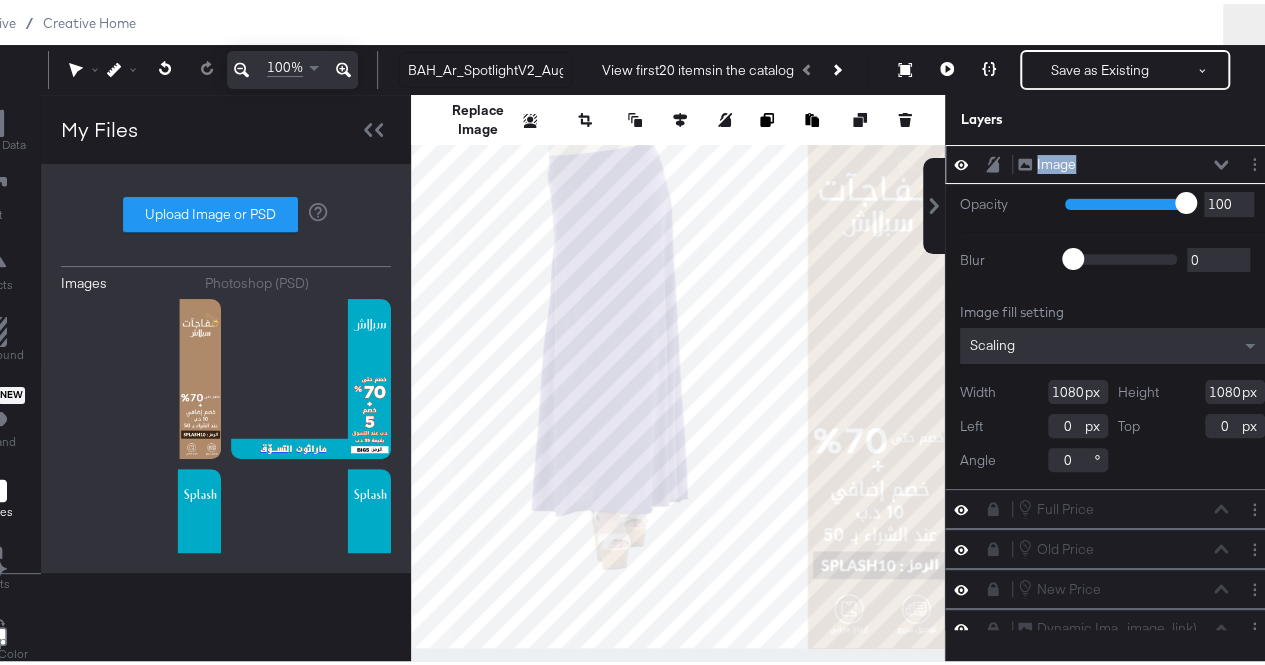 drag, startPoint x: 1137, startPoint y: 160, endPoint x: 1056, endPoint y: 147, distance: 82.036575 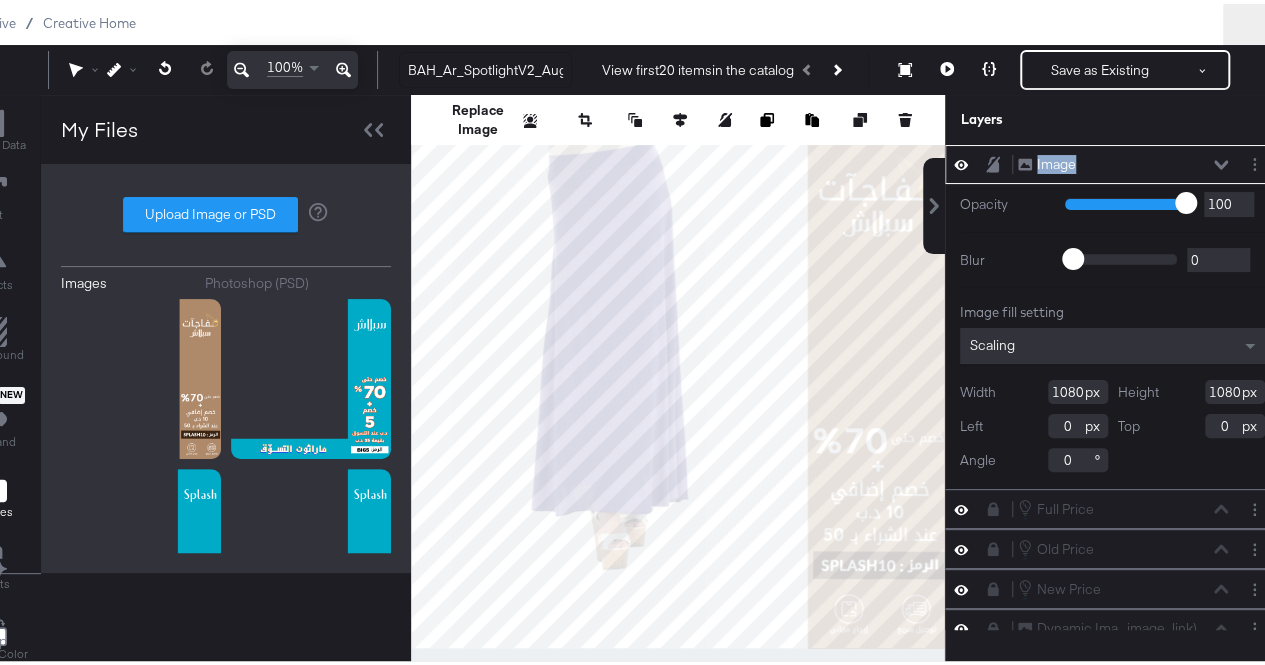 click on "Image Image" at bounding box center (1112, 160) 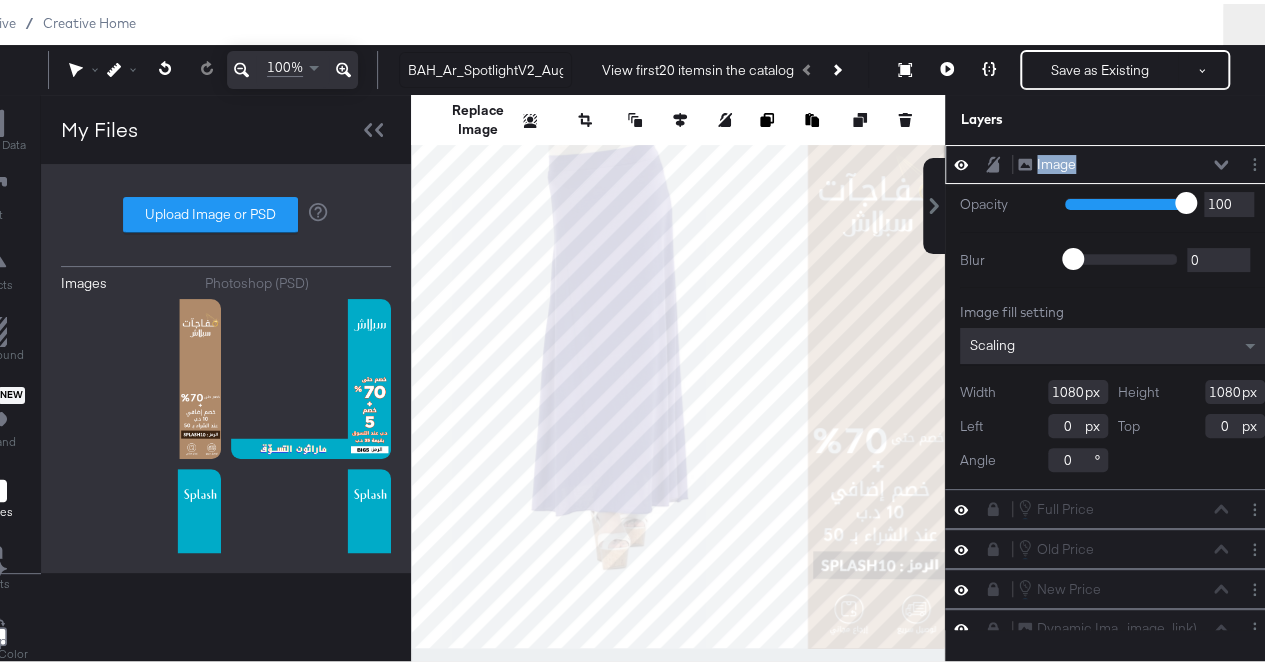 click 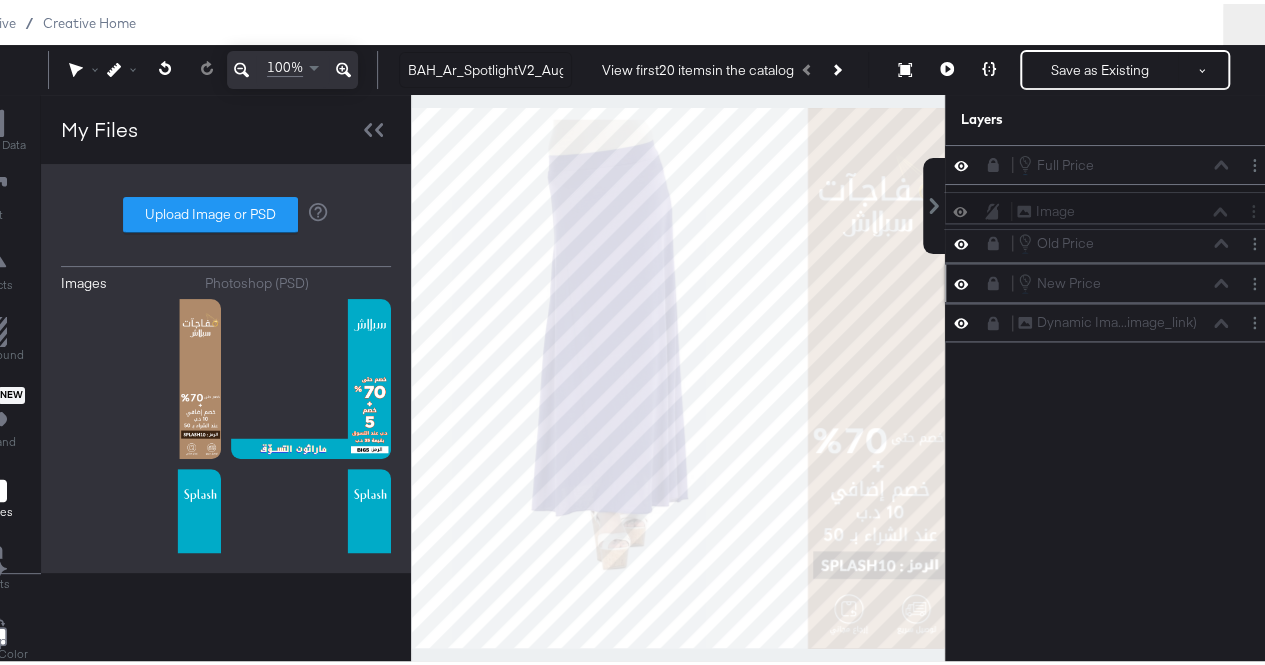 scroll, scrollTop: 59, scrollLeft: 76, axis: both 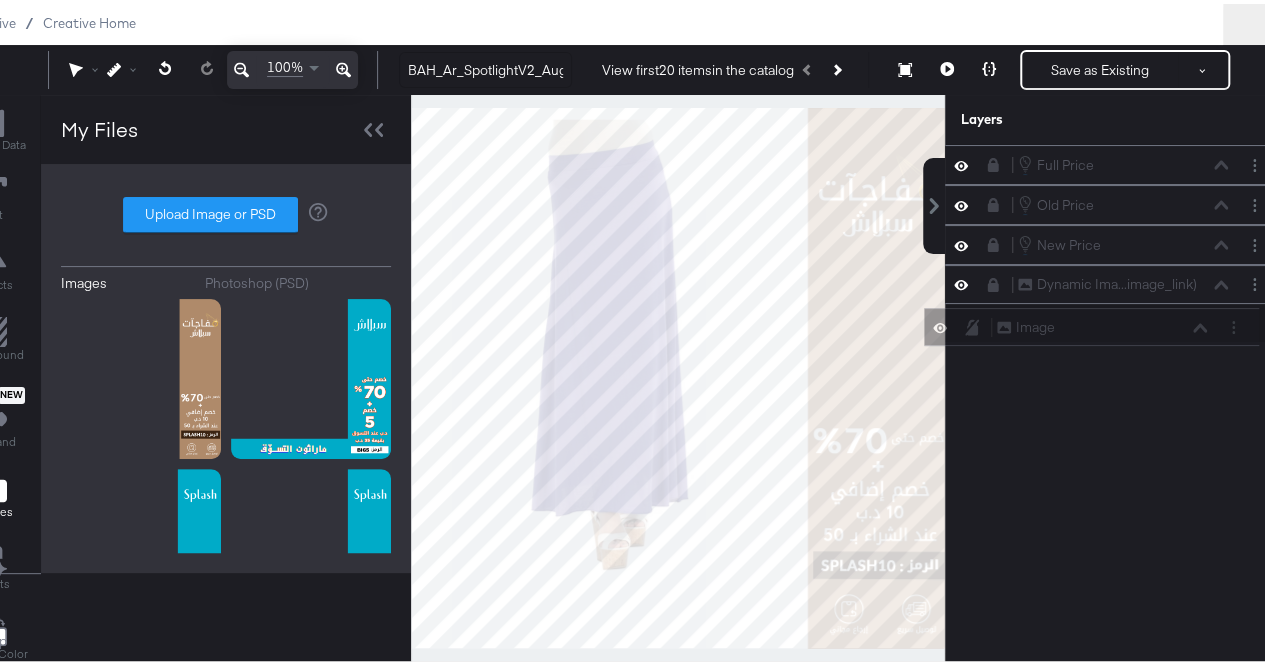 drag, startPoint x: 1119, startPoint y: 162, endPoint x: 1098, endPoint y: 351, distance: 190.16309 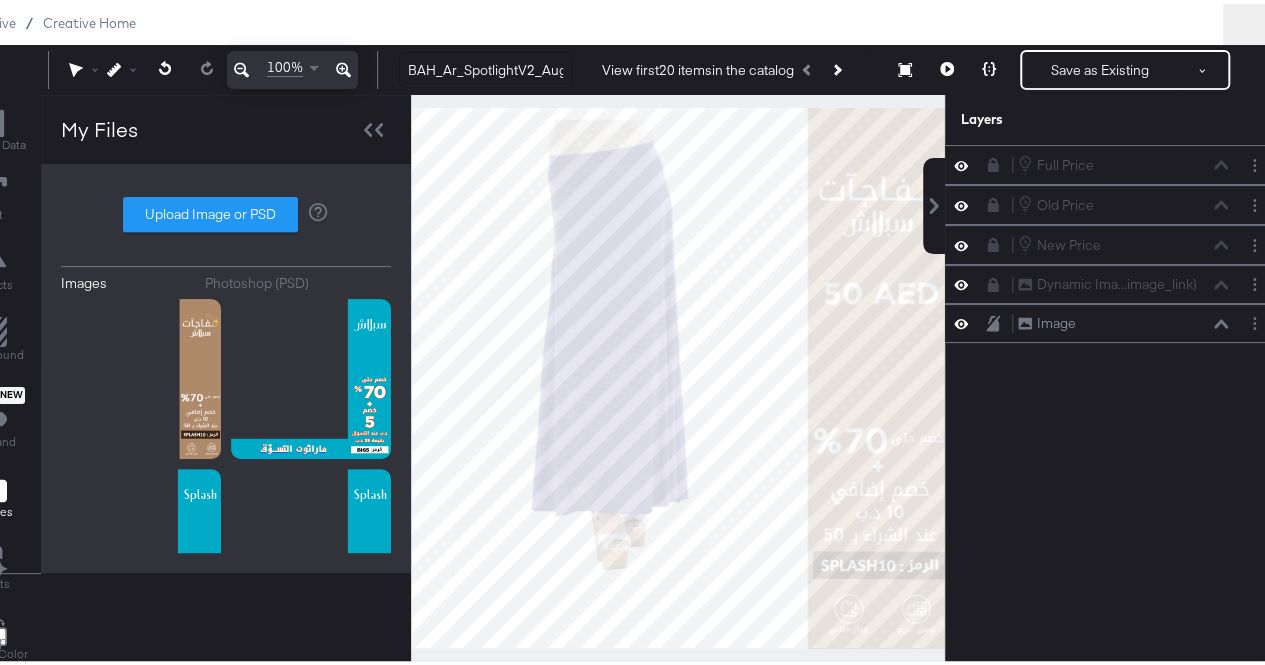 click on "Full Price Full Price Old Price Old Price New Price New Price Dynamic Ima...image_link) Dynamic Image (image_link) Image Image" at bounding box center [1100, 383] 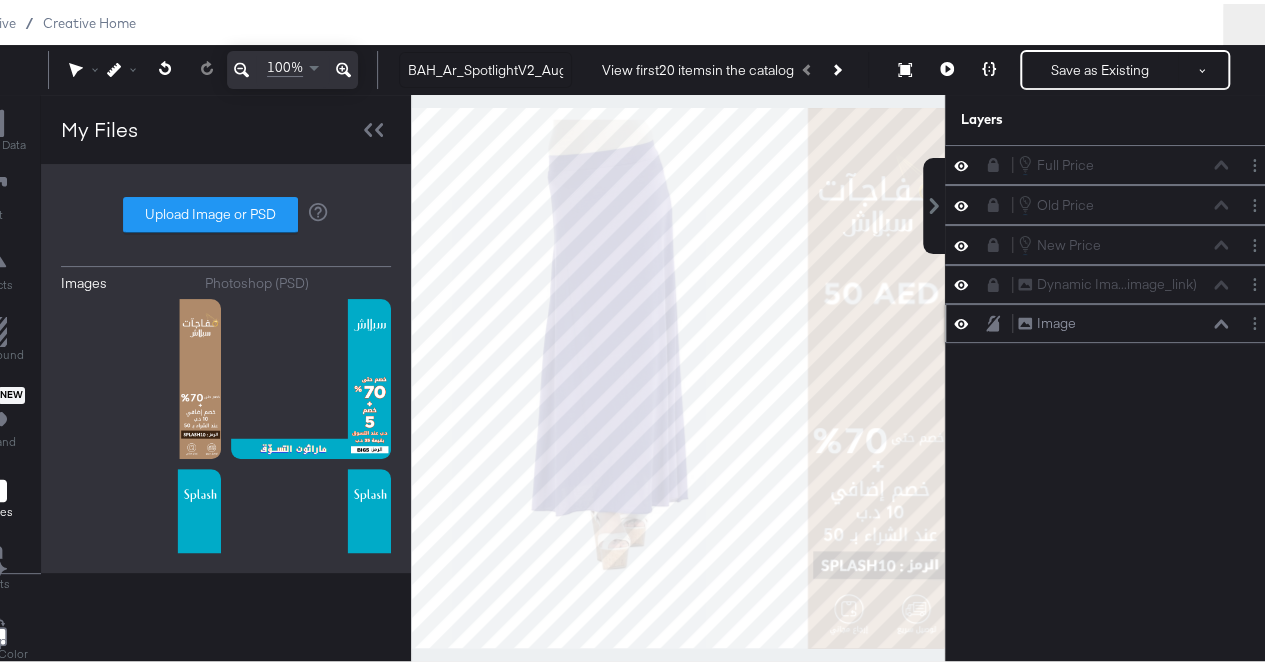 click 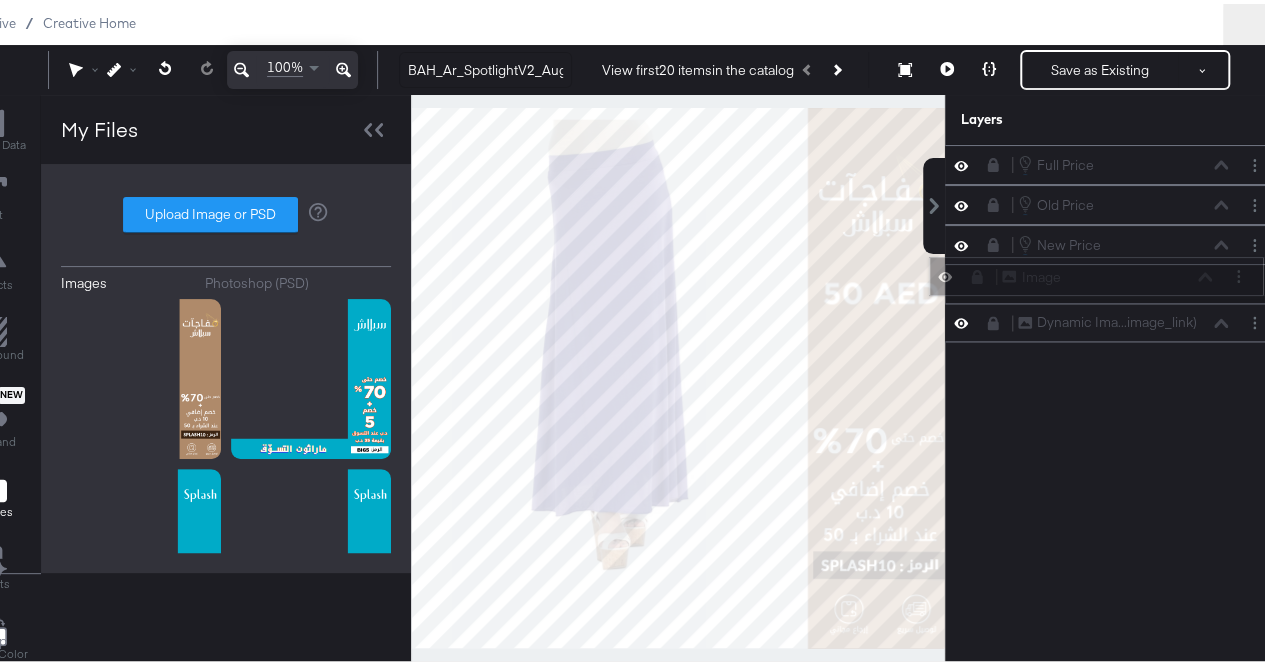 drag, startPoint x: 1038, startPoint y: 322, endPoint x: 1036, endPoint y: 271, distance: 51.0392 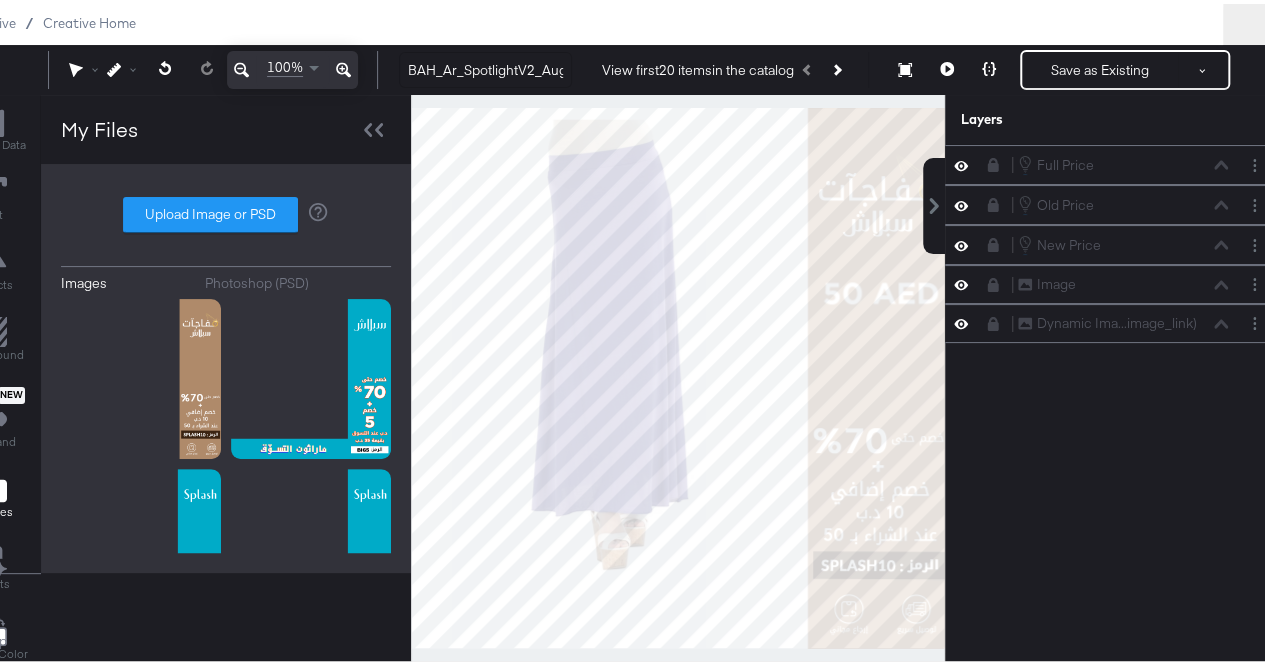 click on "Full Price Full Price Old Price Old Price New Price New Price Image Image Dynamic Ima...image_link) Dynamic Image (image_link)" at bounding box center (1100, 383) 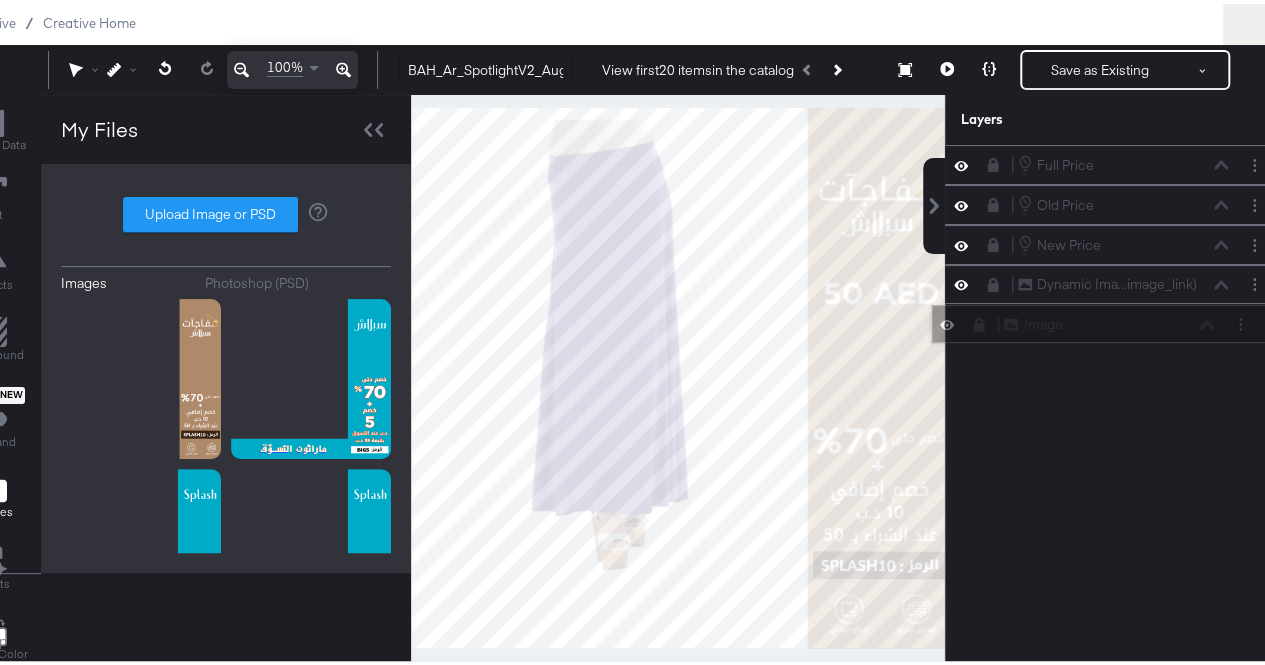 drag, startPoint x: 1042, startPoint y: 275, endPoint x: 1043, endPoint y: 328, distance: 53.009434 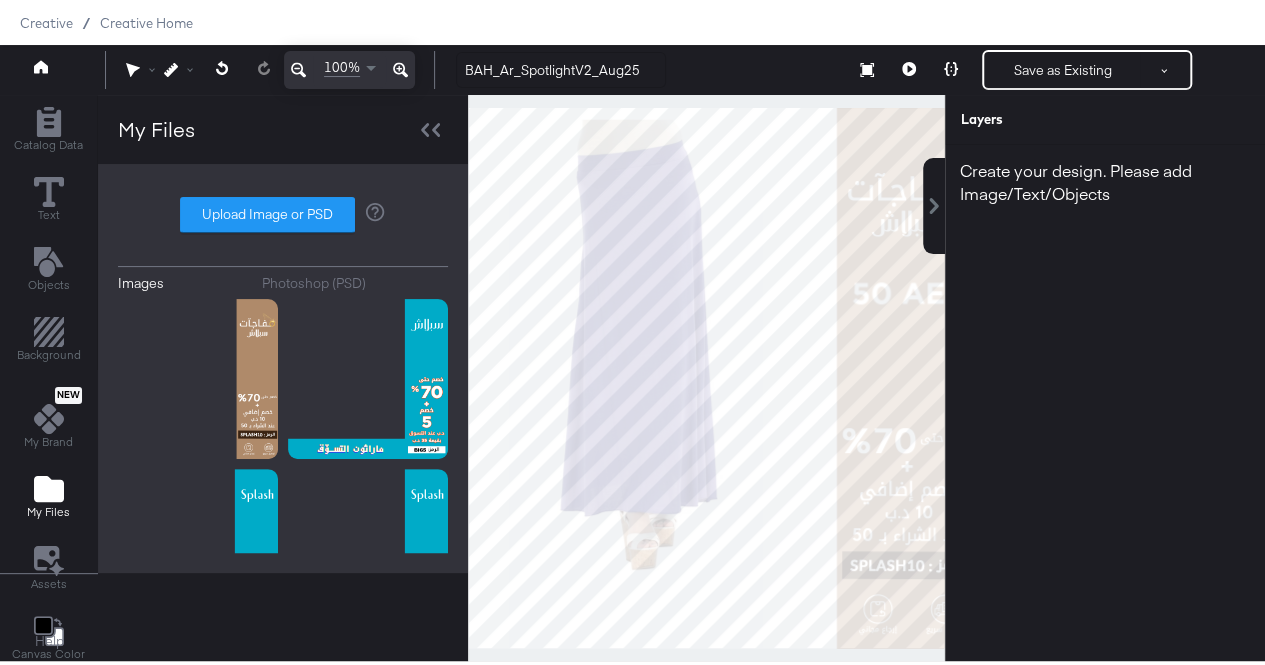 scroll, scrollTop: 59, scrollLeft: 0, axis: vertical 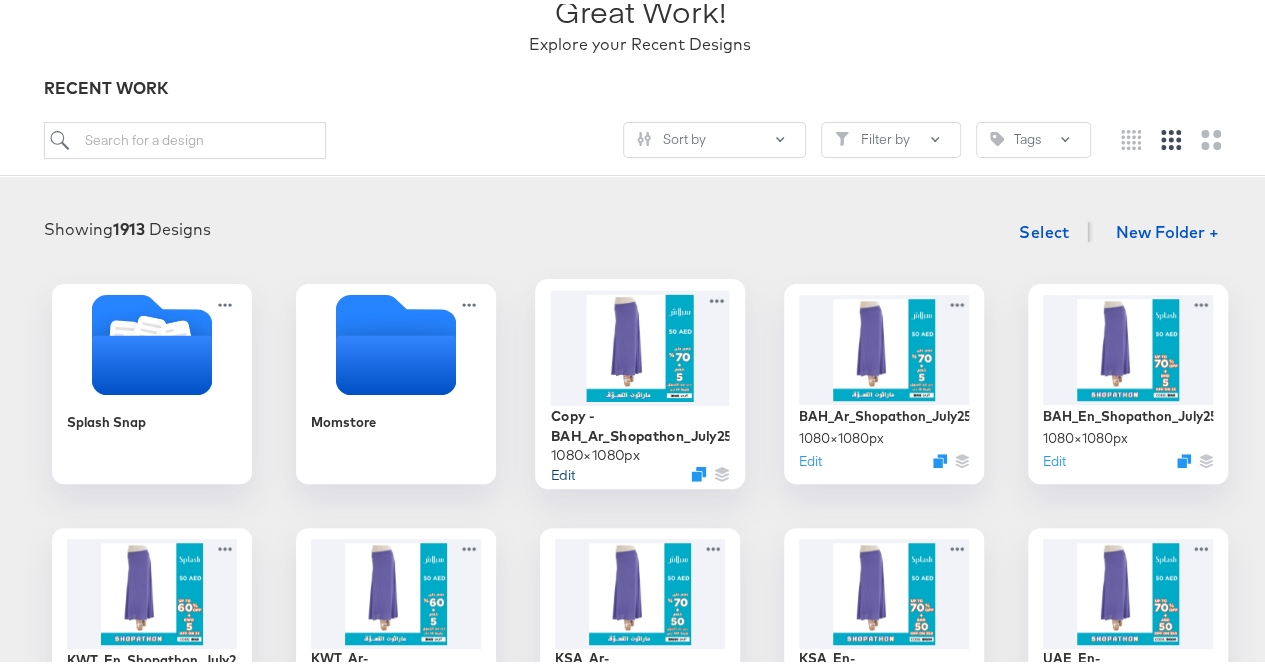 click on "Edit" at bounding box center (563, 469) 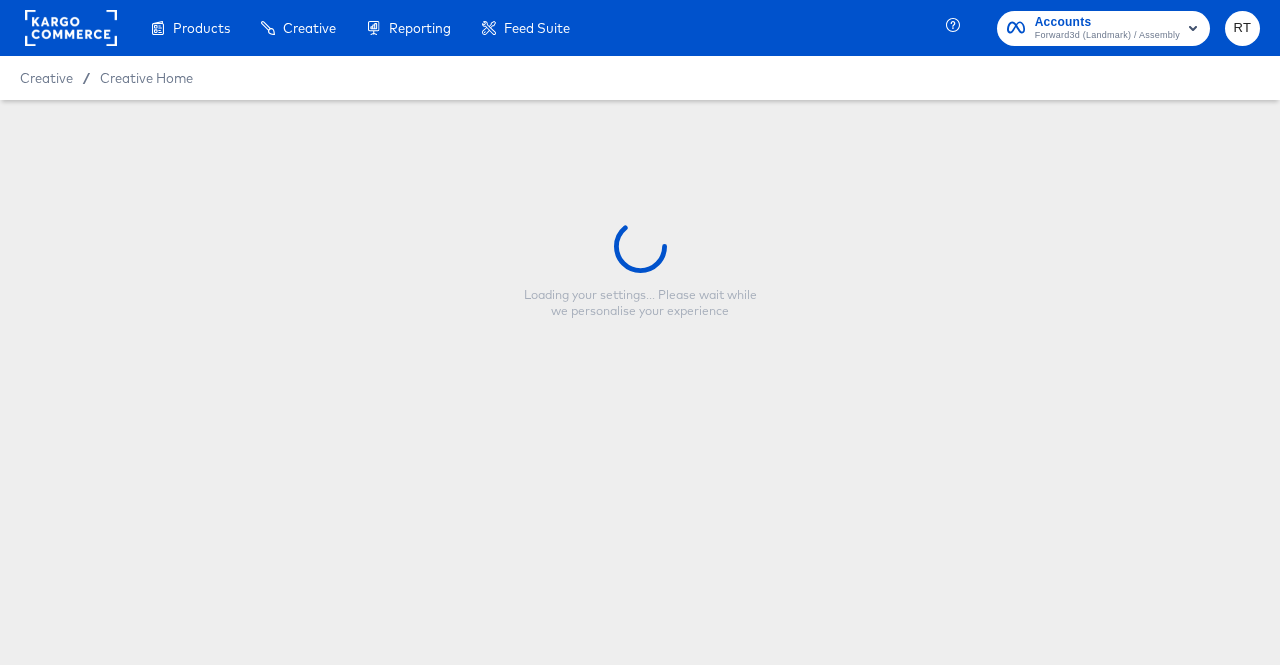 type on "Copy - BAH_Ar_Shopathon_July25" 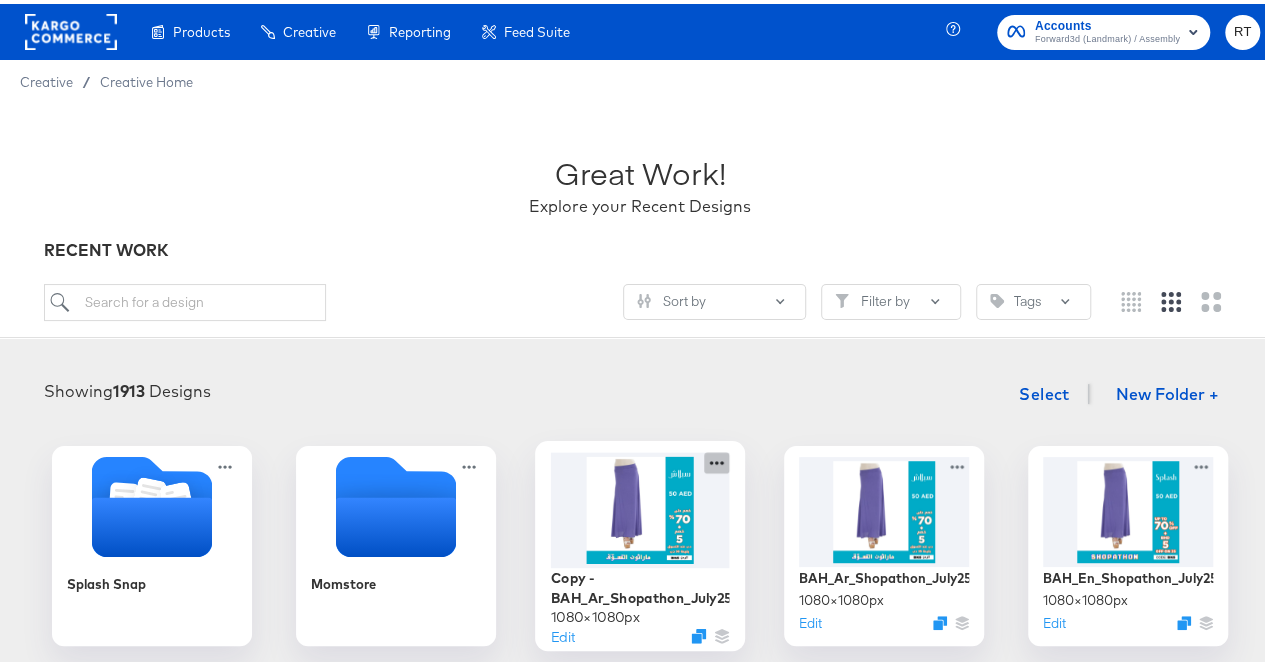 click 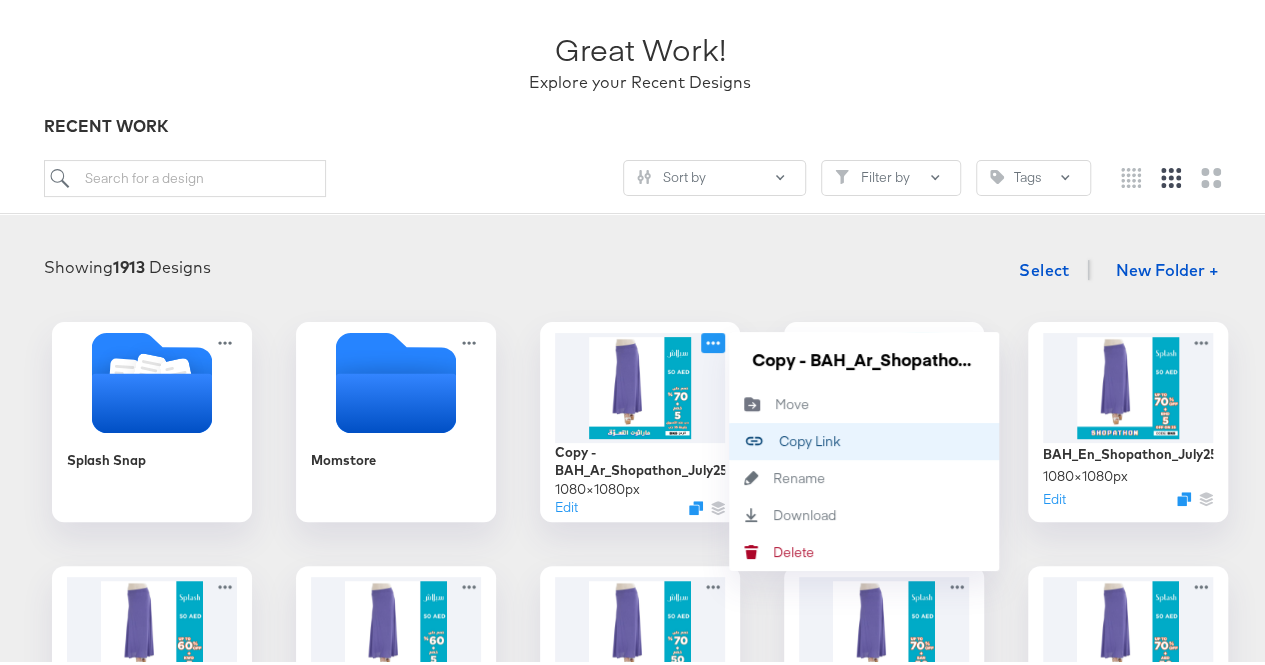 scroll, scrollTop: 130, scrollLeft: 0, axis: vertical 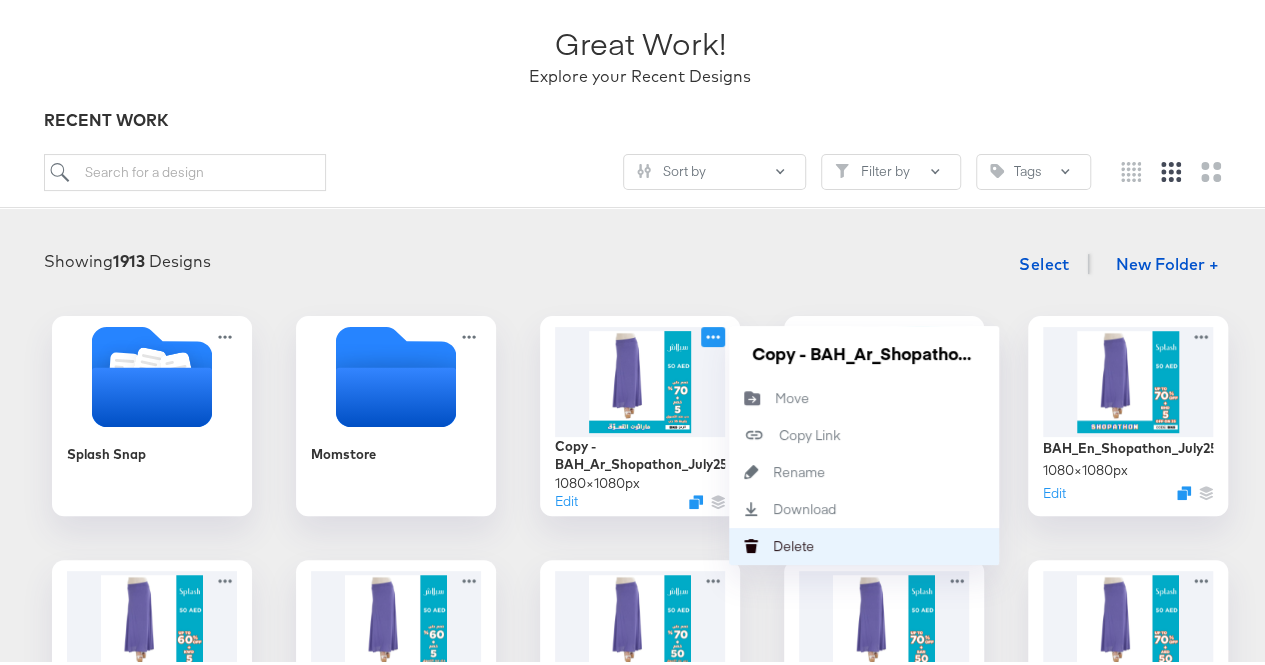 click on "Delete Delete" at bounding box center [773, 542] 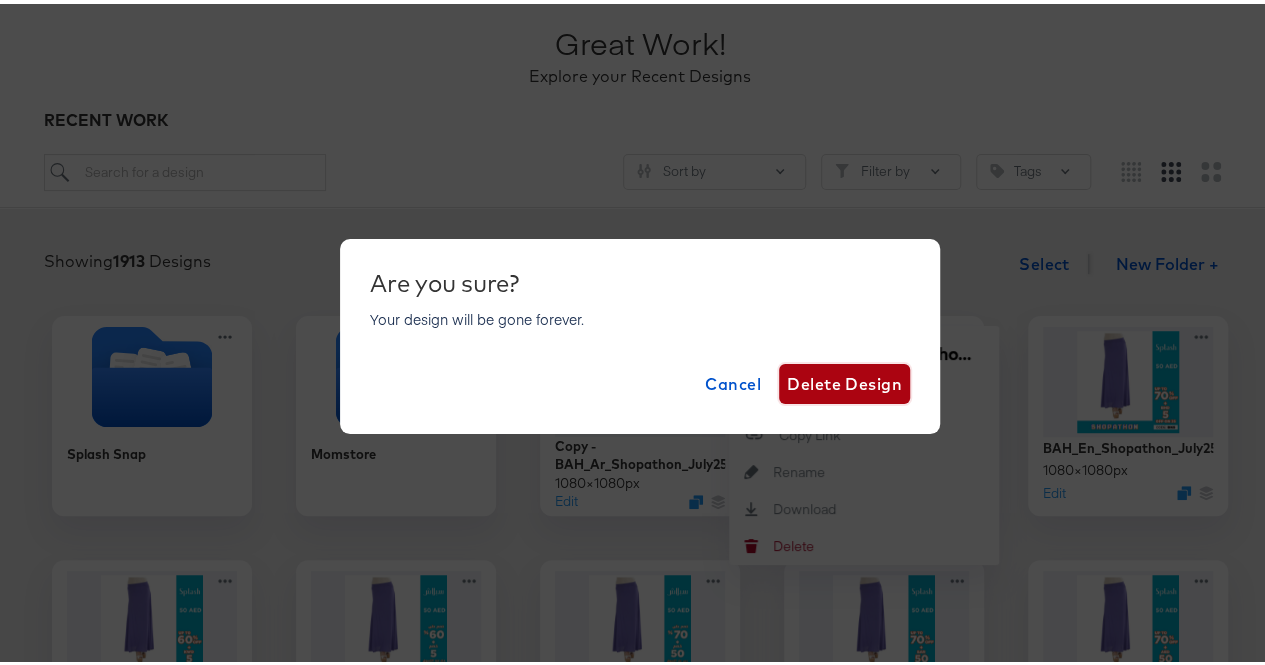 click on "Delete Design" at bounding box center (844, 380) 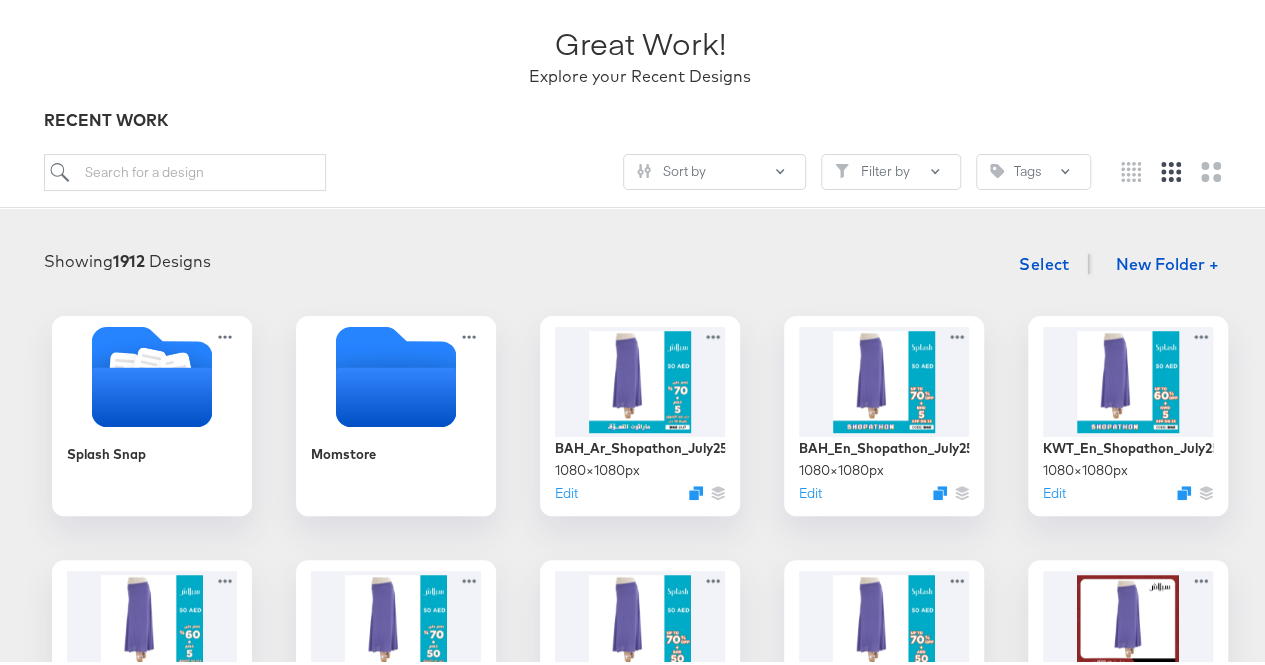 scroll, scrollTop: 168, scrollLeft: 0, axis: vertical 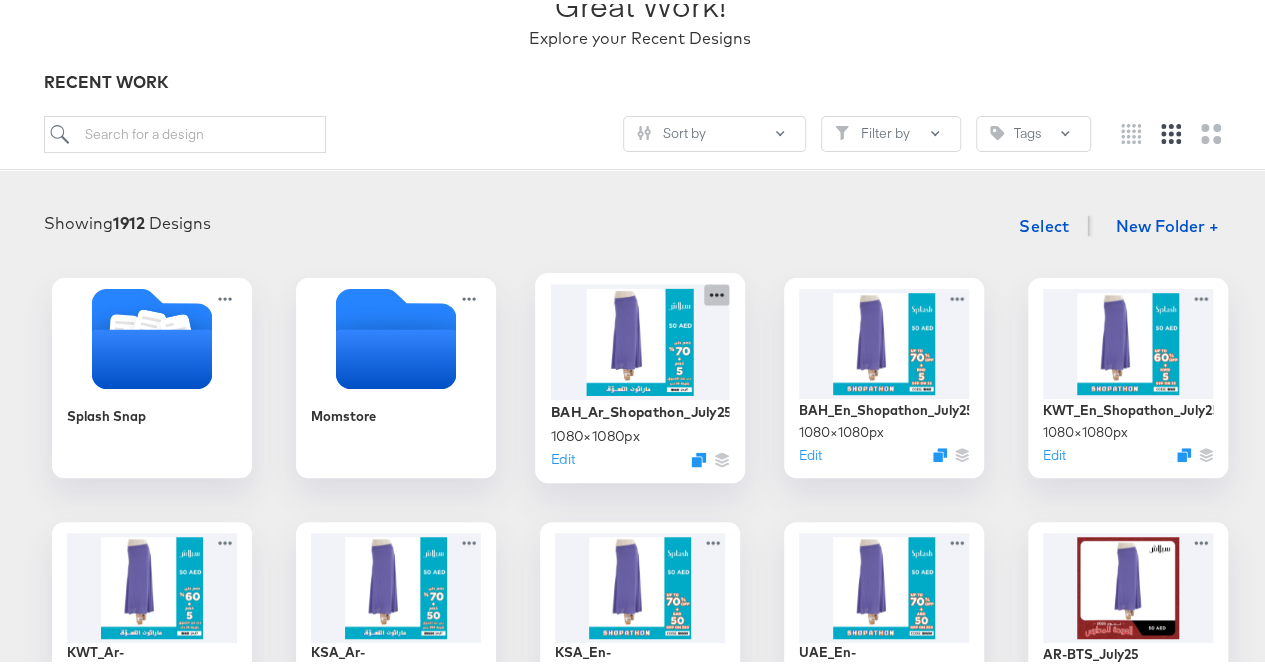 click 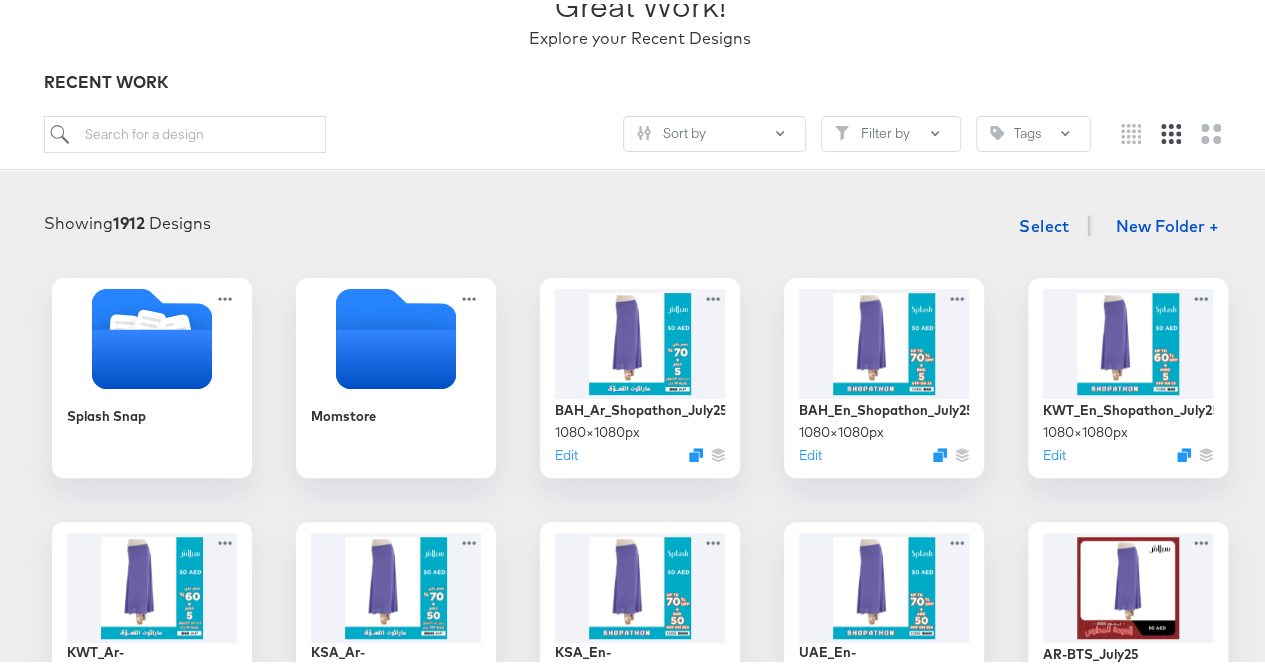 click on "Showing  [YEAR]   Designs Select New Folder +" at bounding box center (640, 222) 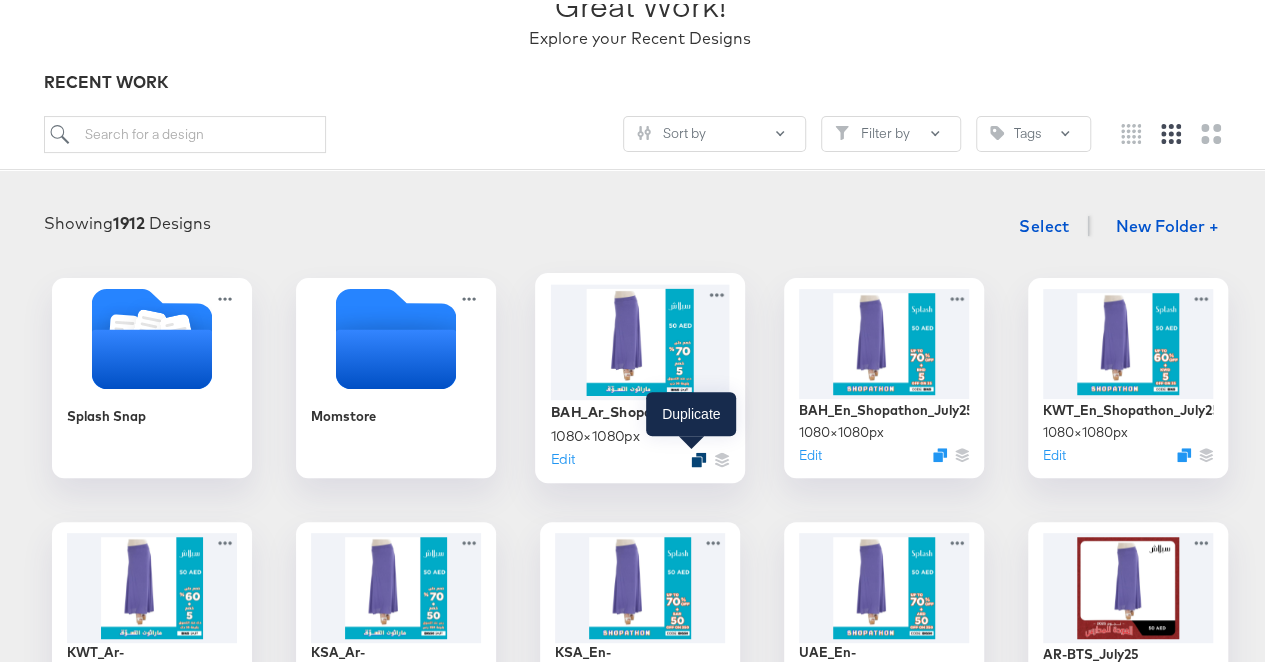 click 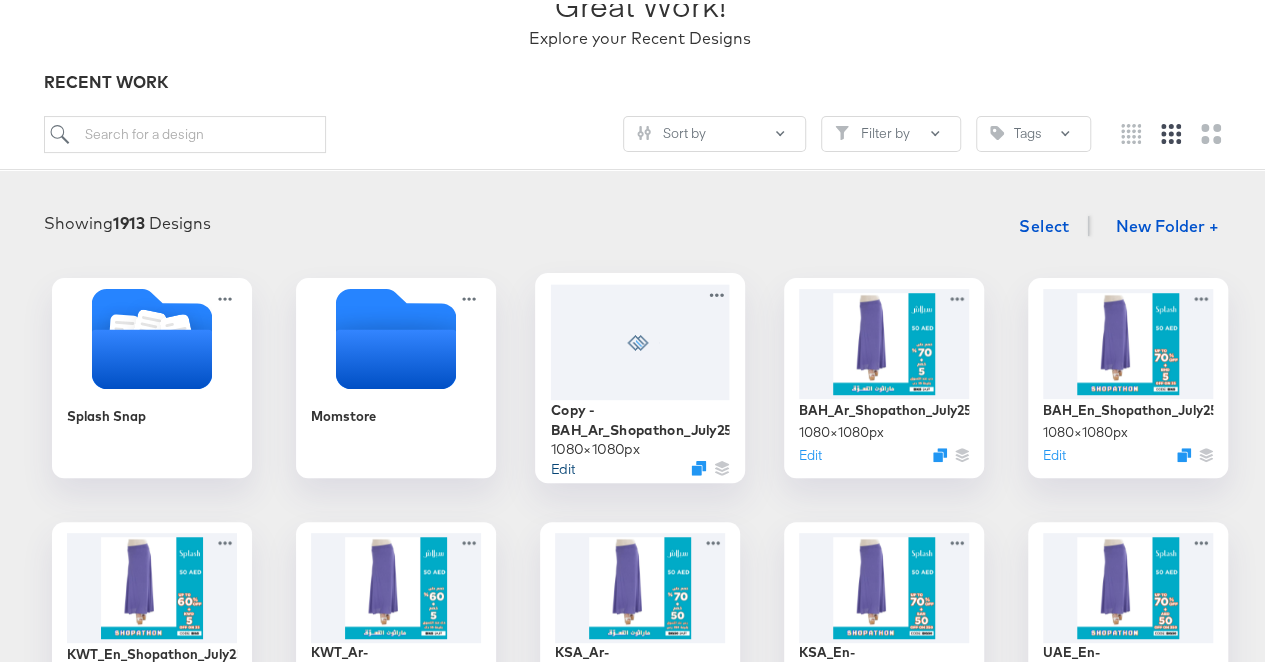 click on "Edit" at bounding box center (563, 463) 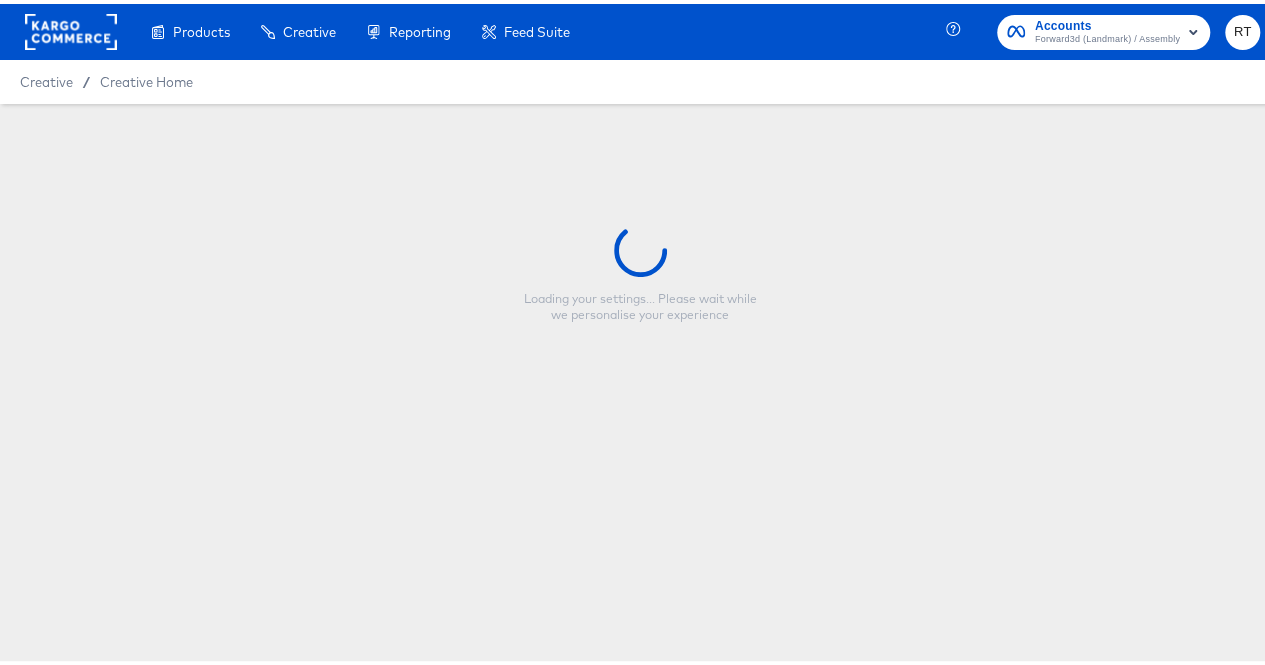 scroll, scrollTop: 0, scrollLeft: 0, axis: both 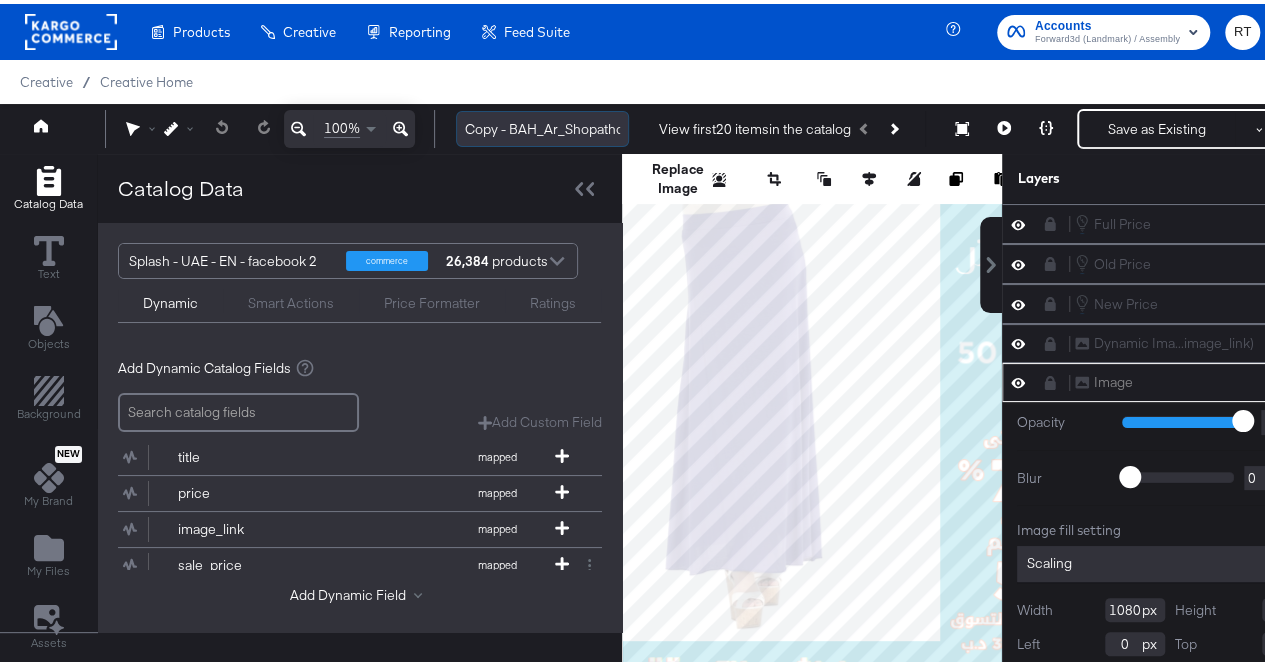 drag, startPoint x: 509, startPoint y: 125, endPoint x: 460, endPoint y: 117, distance: 49.648766 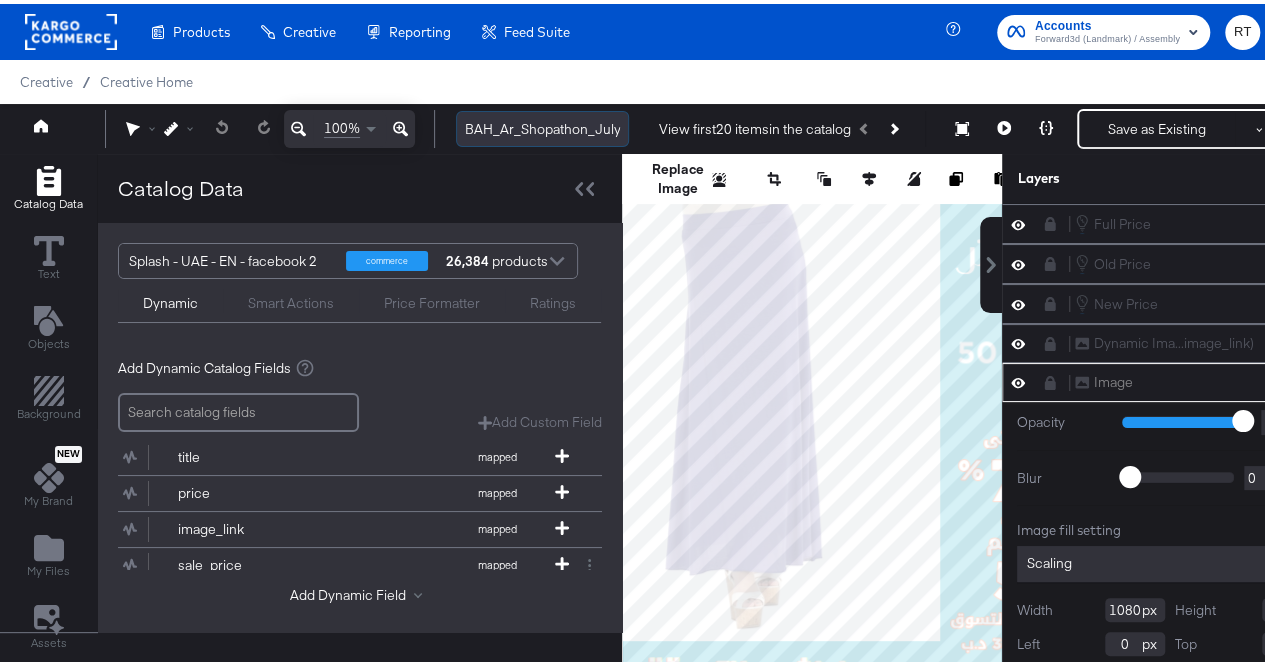 drag, startPoint x: 519, startPoint y: 126, endPoint x: 584, endPoint y: 129, distance: 65.06919 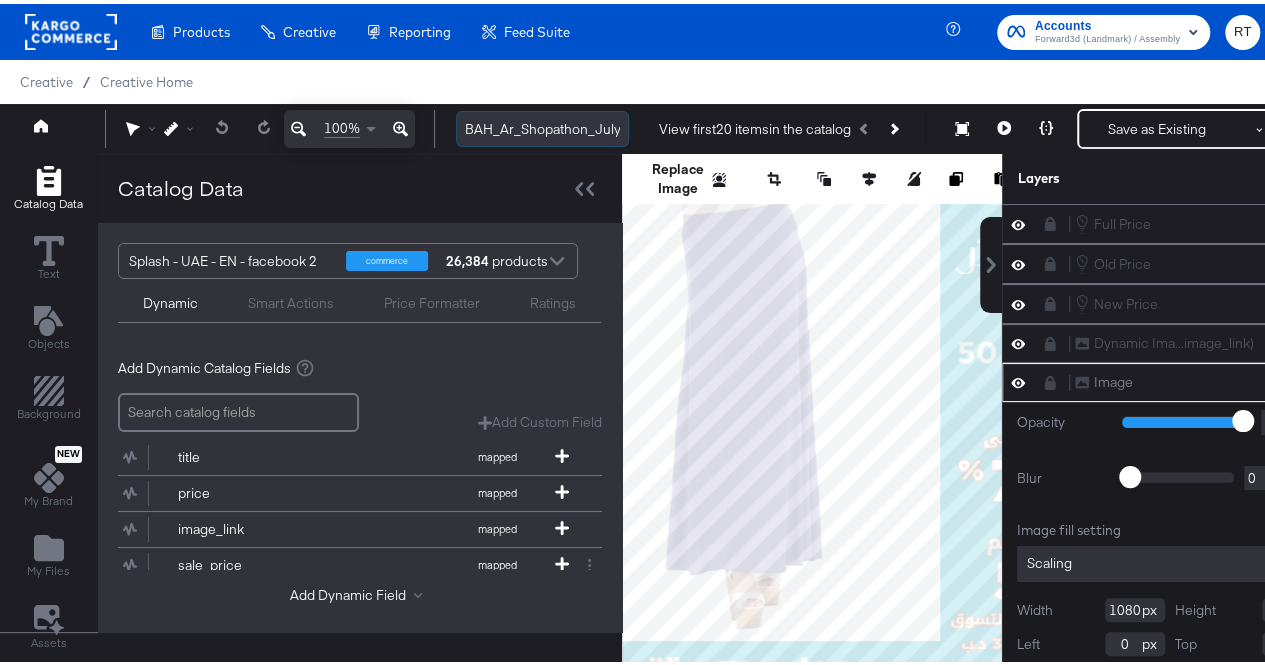 click on "BAH_Ar_Shopathon_July25" at bounding box center (542, 125) 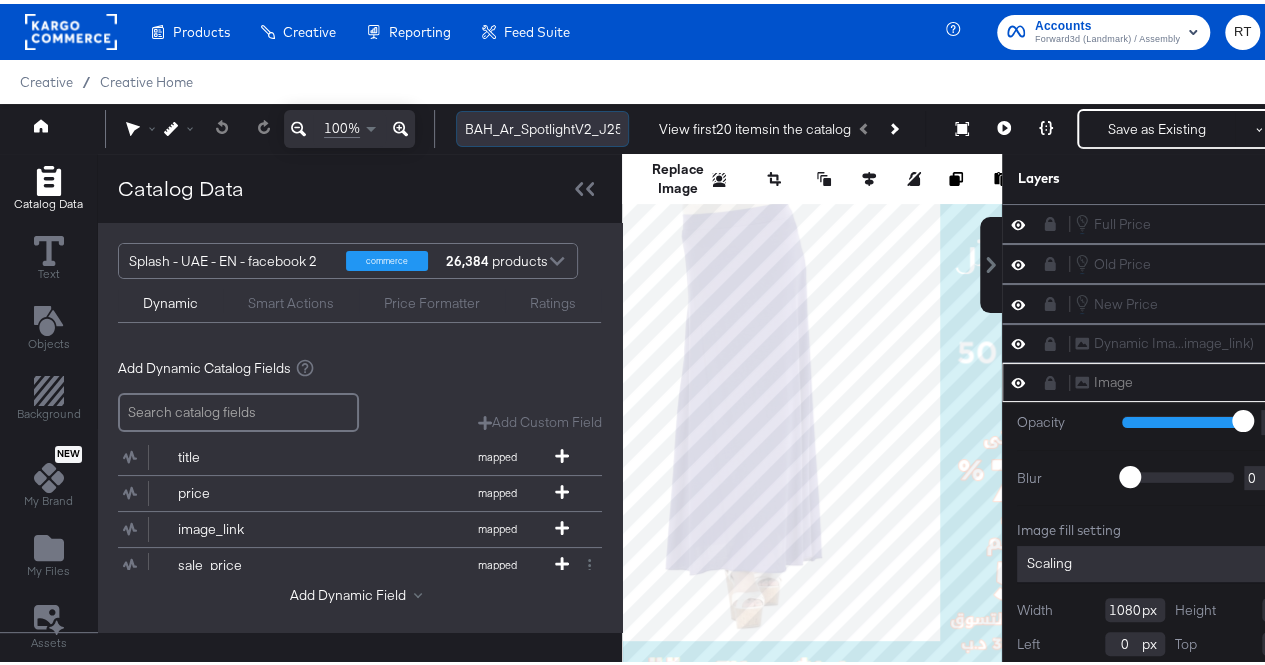 scroll, scrollTop: 0, scrollLeft: 0, axis: both 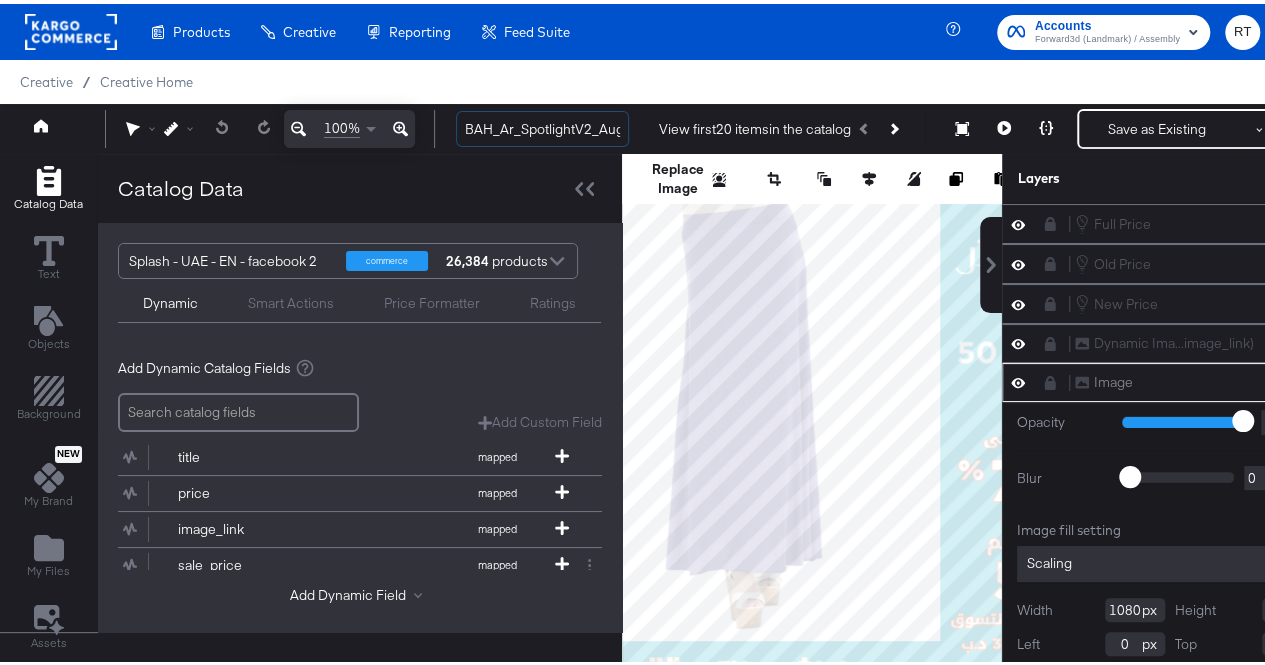 type on "BAH_Ar_SpotlightV2_Aug25" 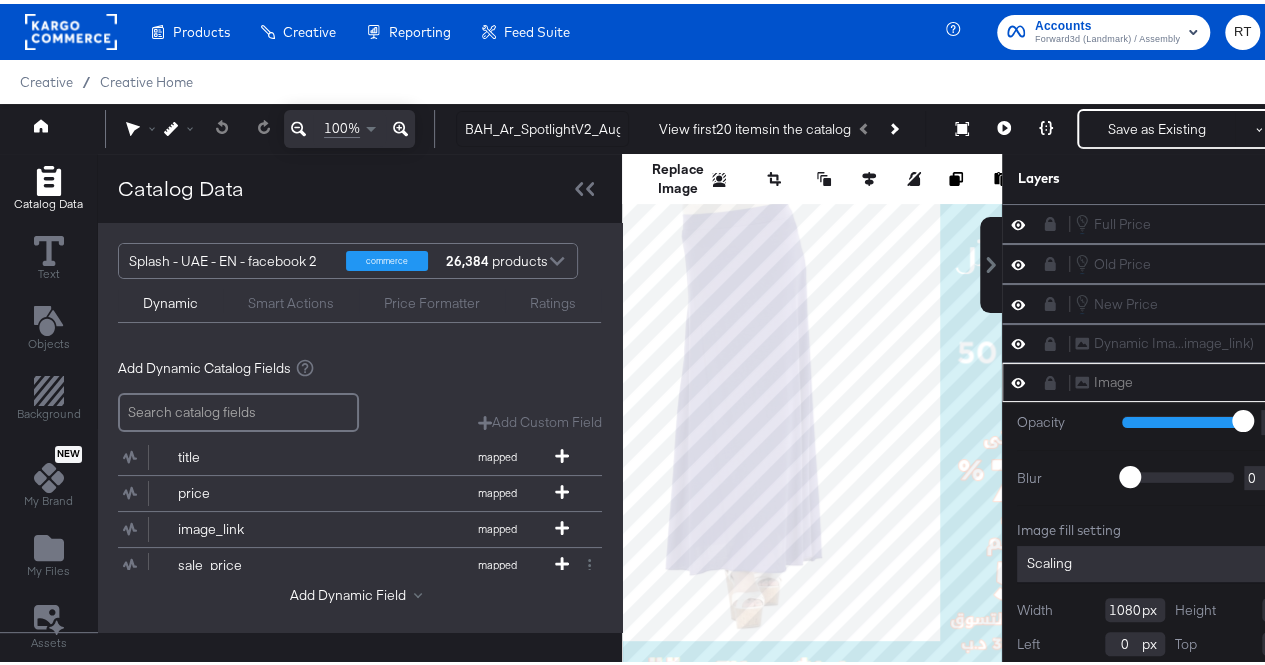 click on "Image Image" at bounding box center [1180, 378] 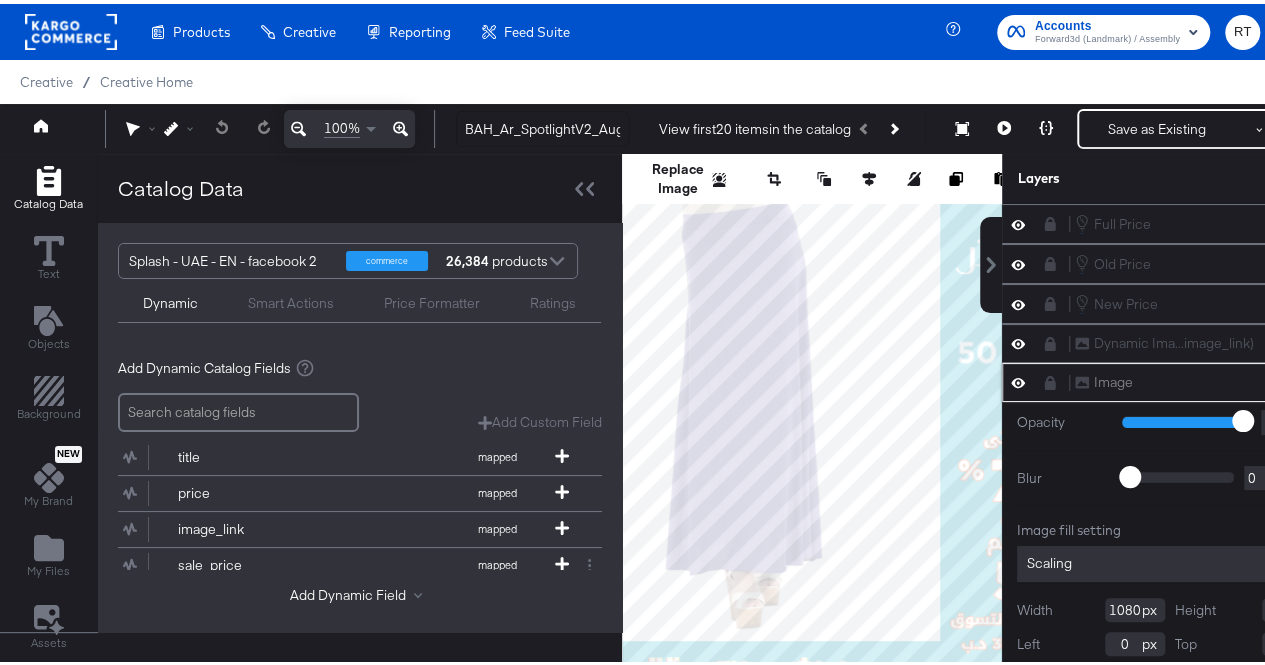 click 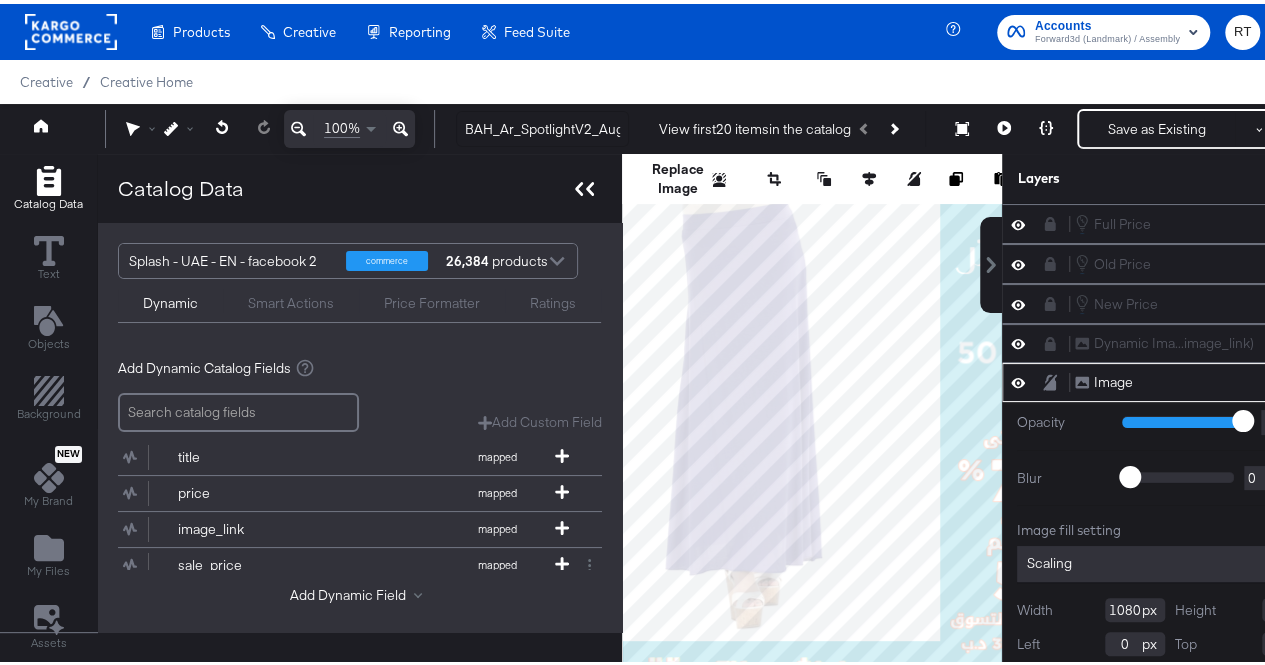 click 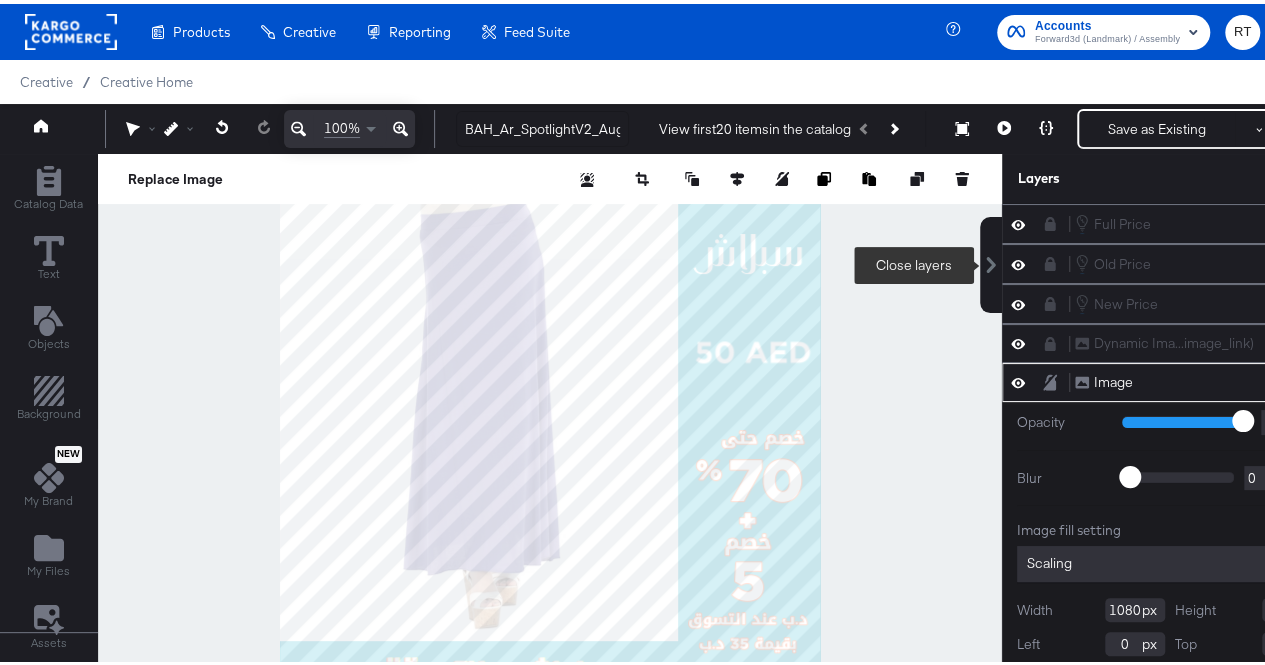 click at bounding box center (991, 261) 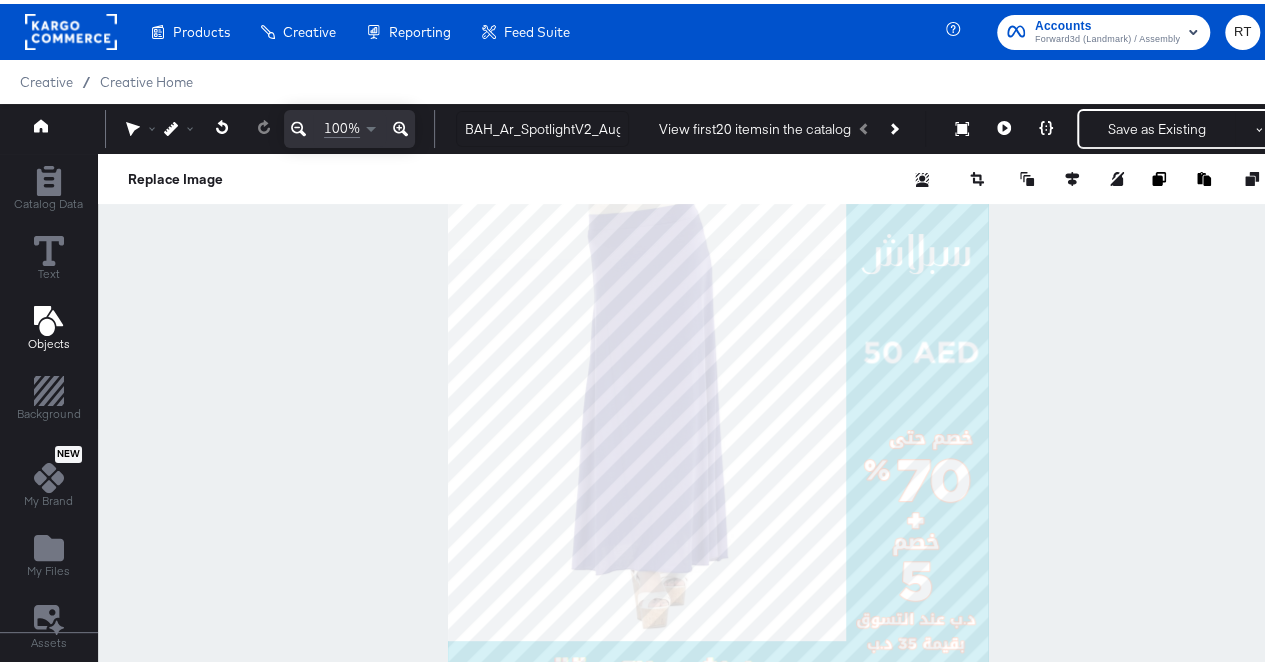 click 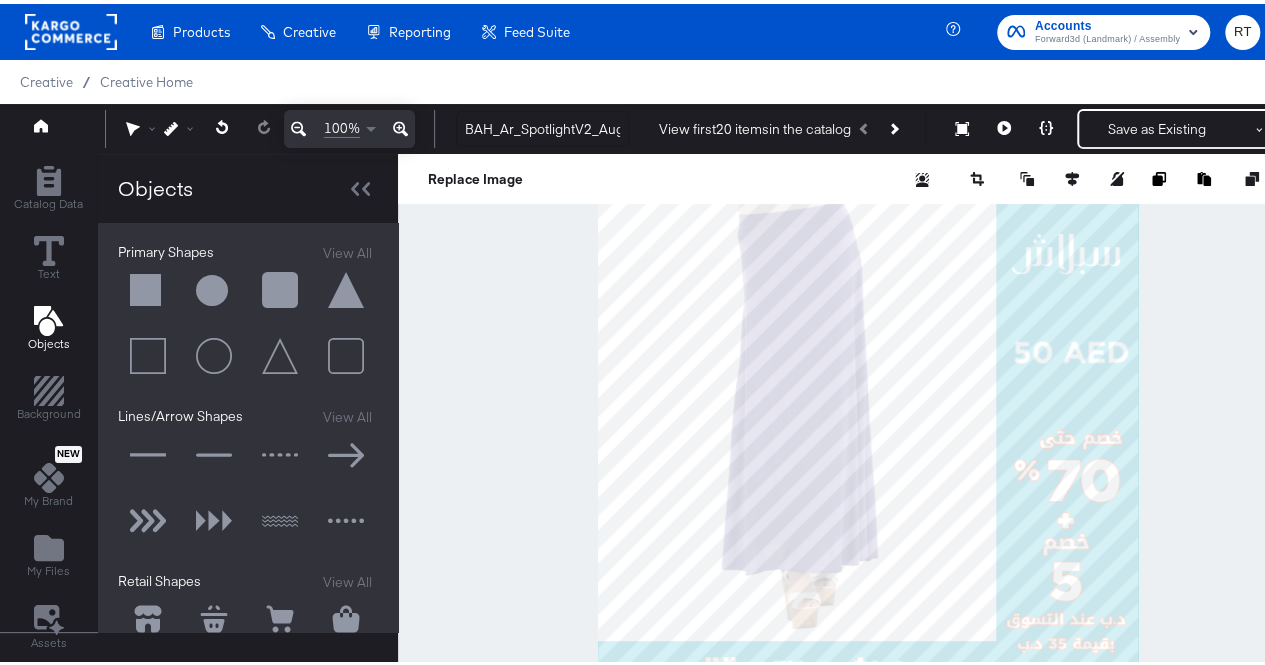 click 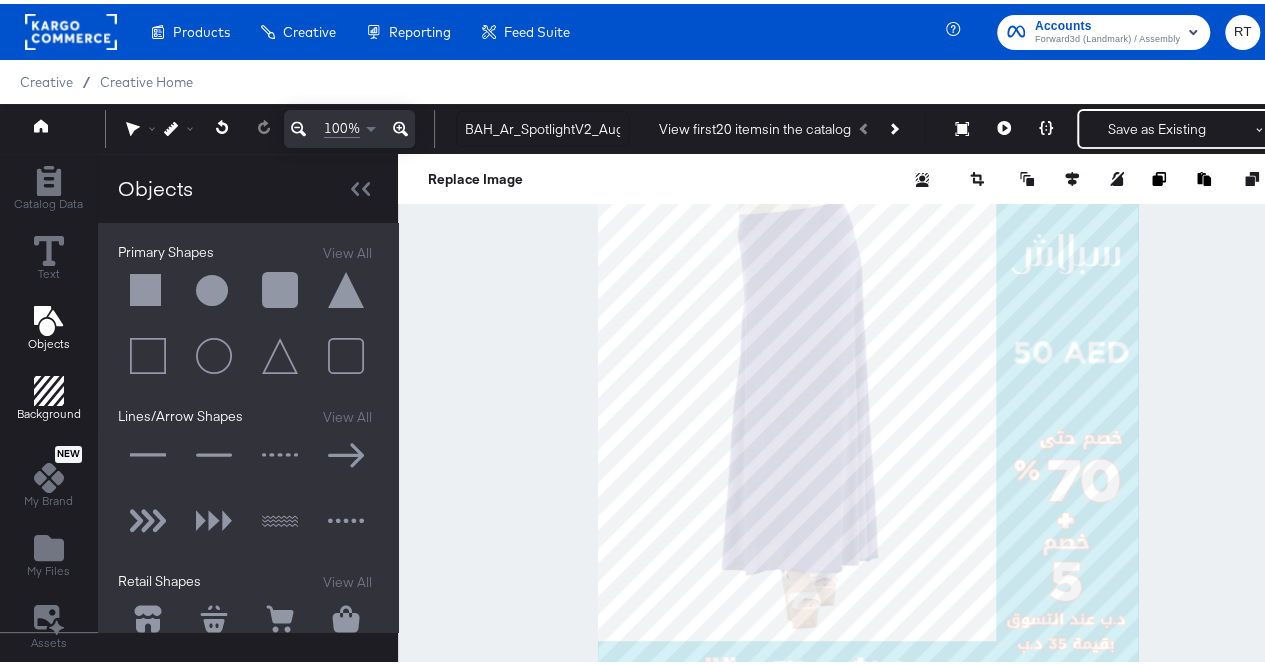 click 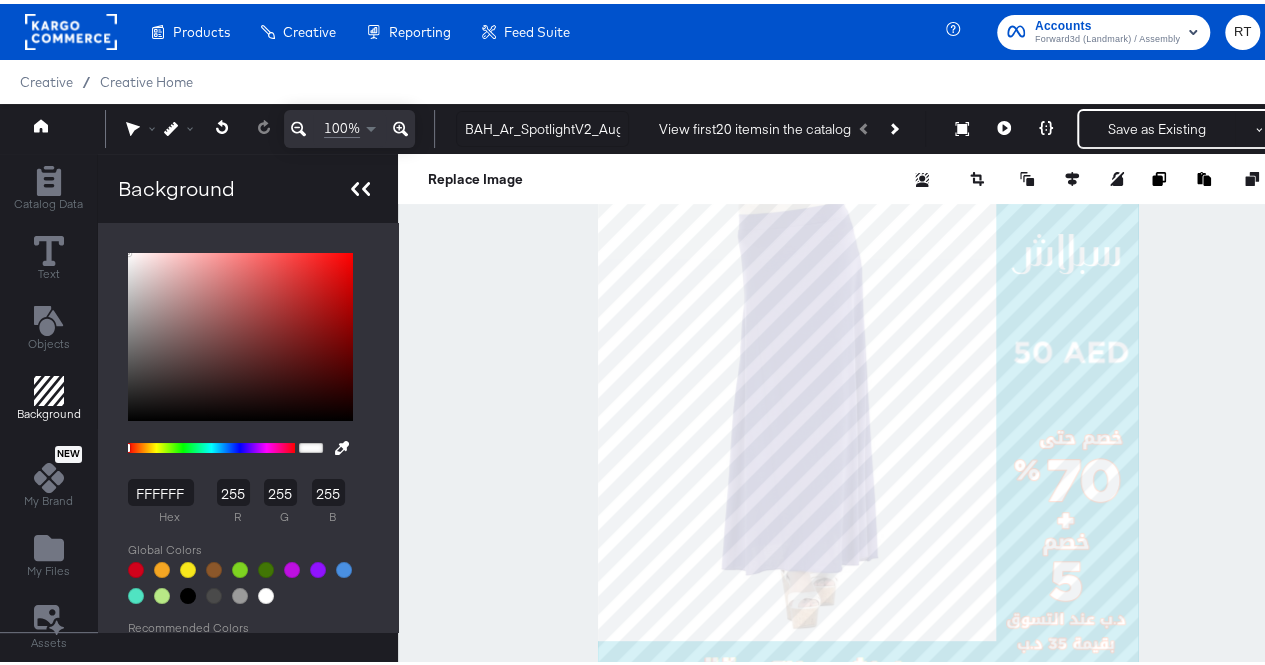 click 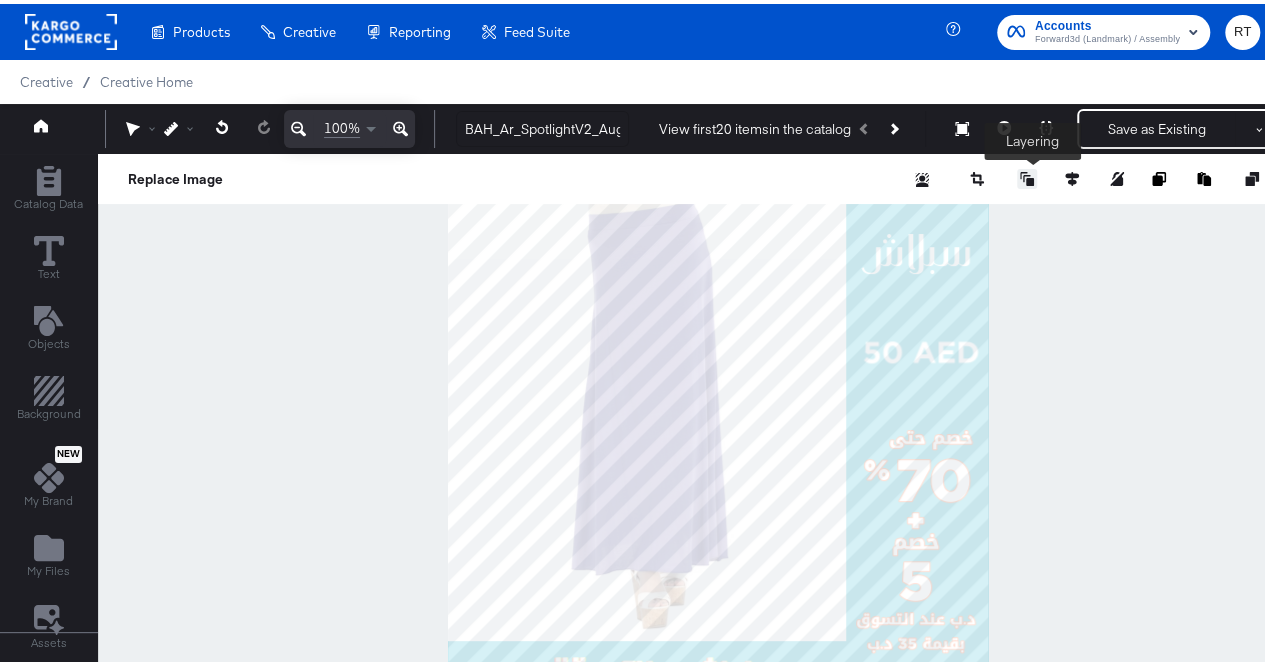 click 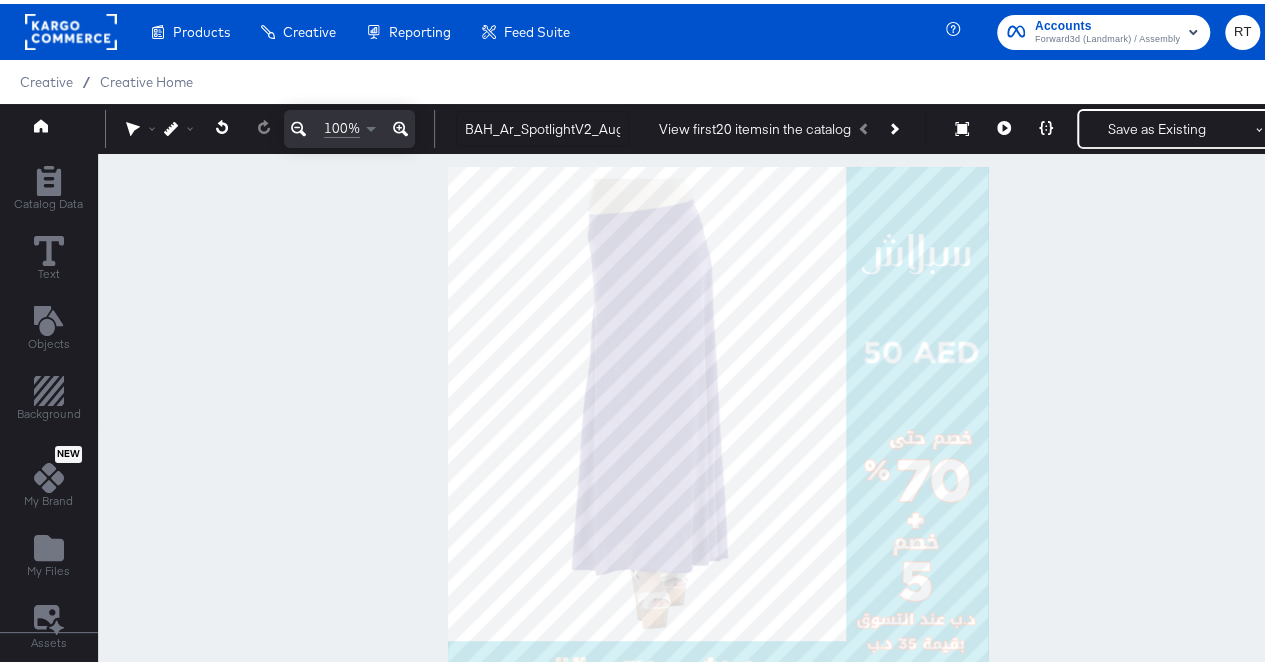 click at bounding box center [717, 433] 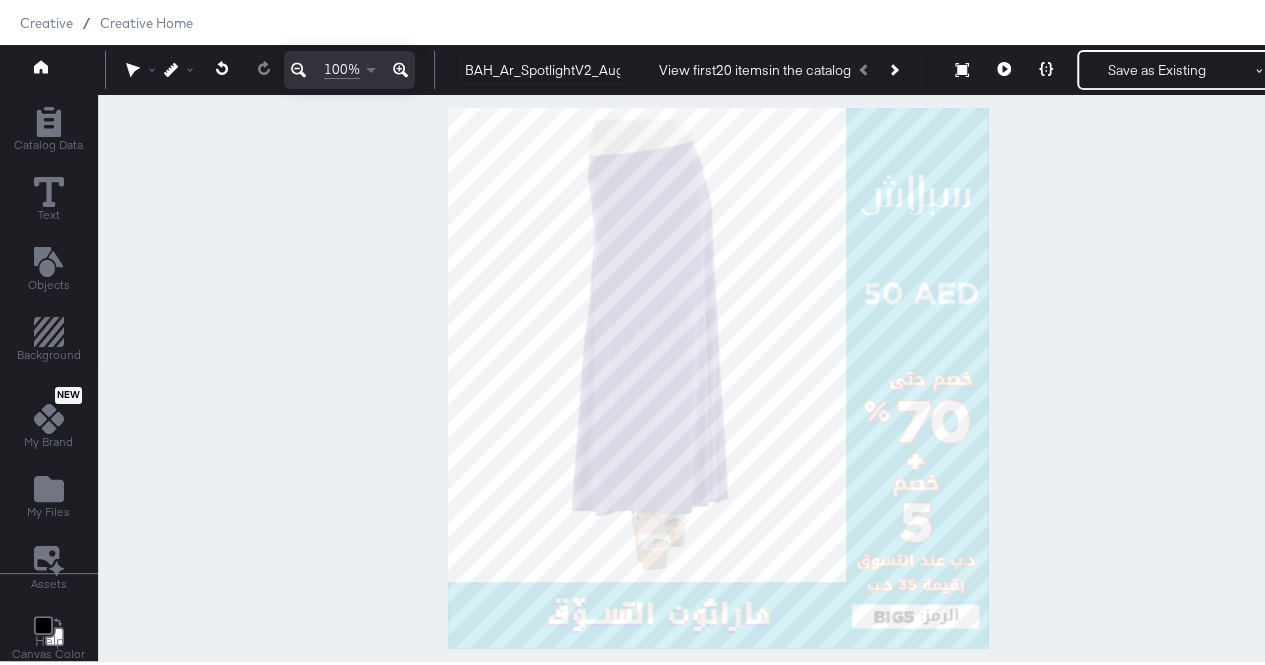 scroll, scrollTop: 0, scrollLeft: 0, axis: both 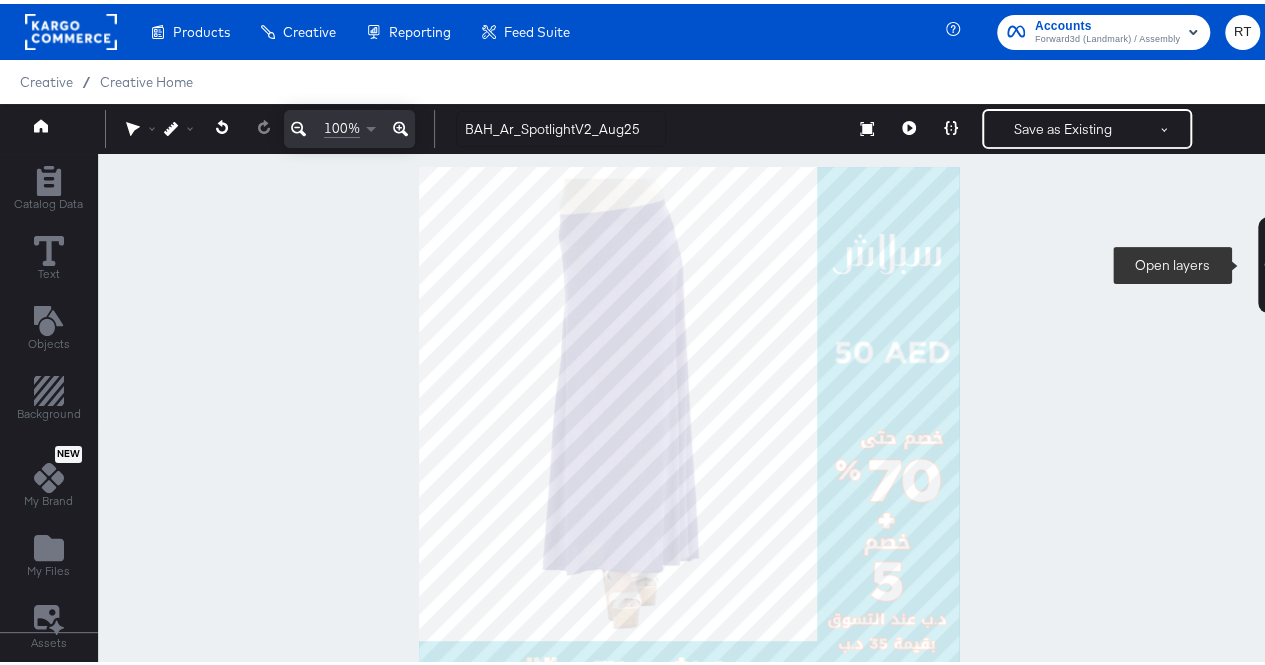 click at bounding box center [1269, 261] 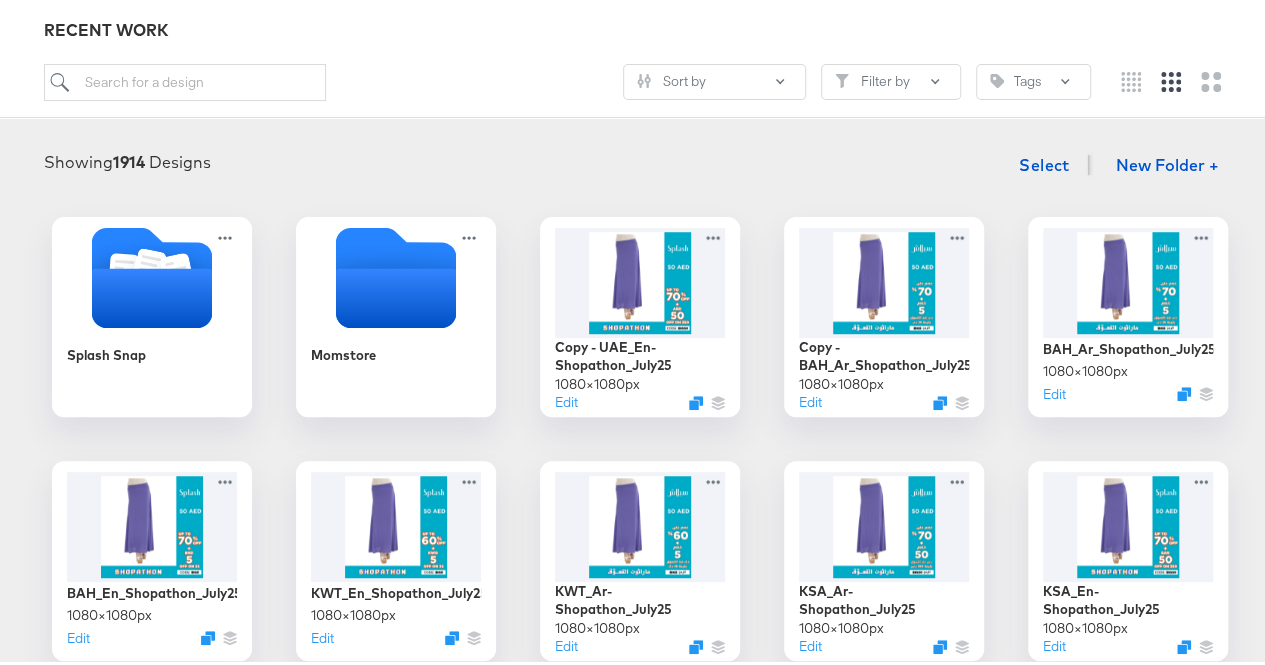 scroll, scrollTop: 230, scrollLeft: 0, axis: vertical 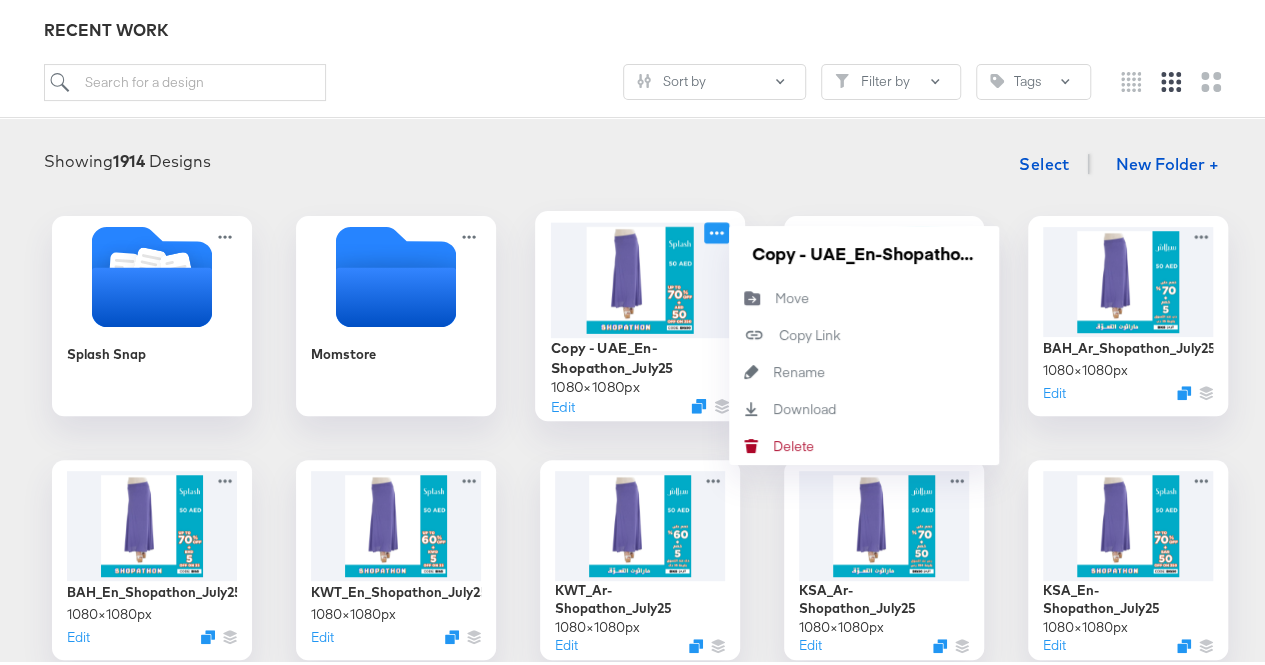 click 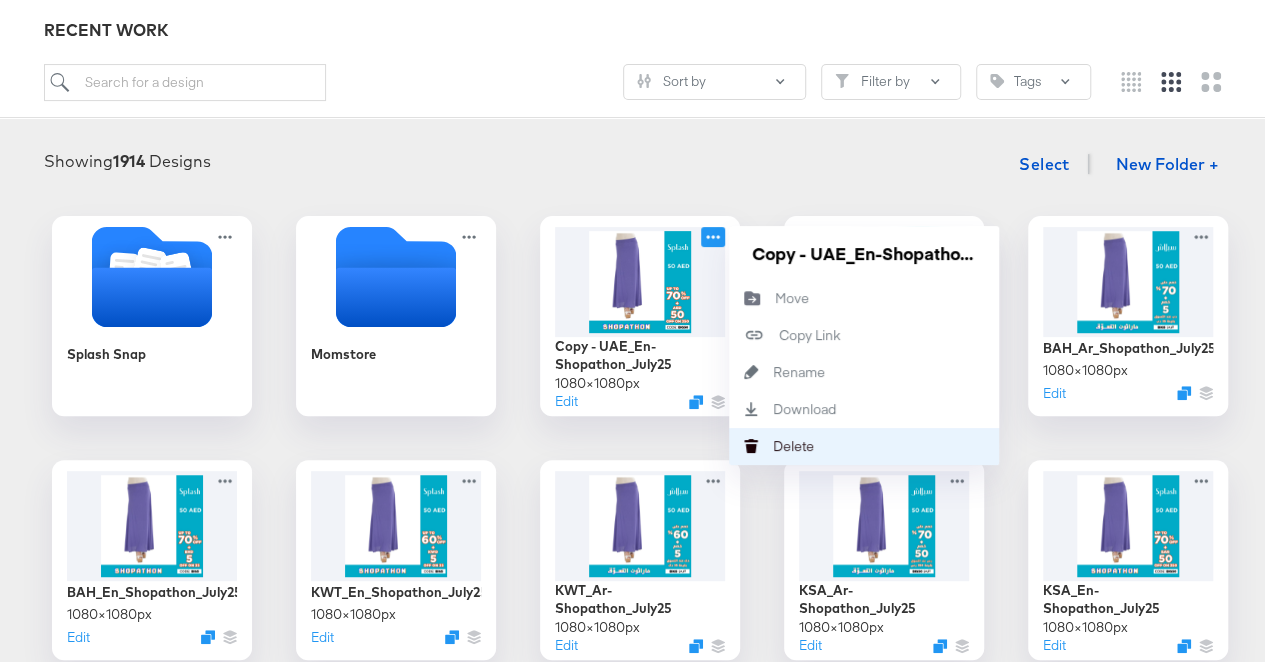 click on "Delete Delete" at bounding box center (773, 442) 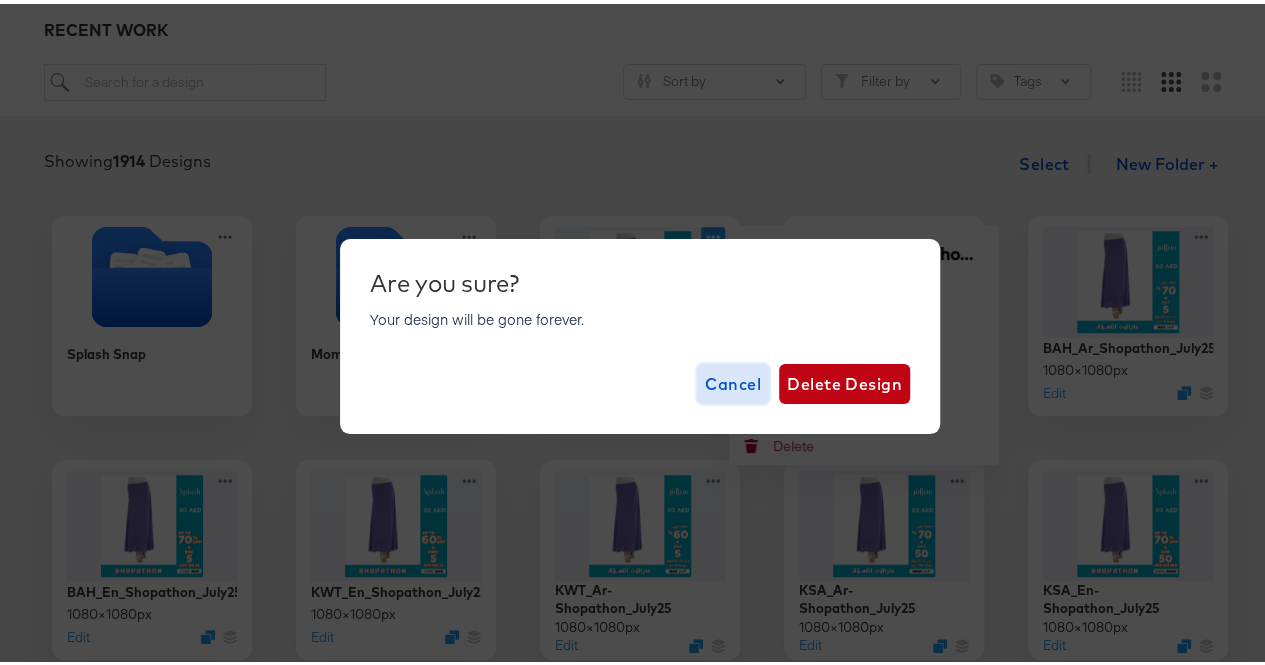 click on "Cancel" at bounding box center [733, 380] 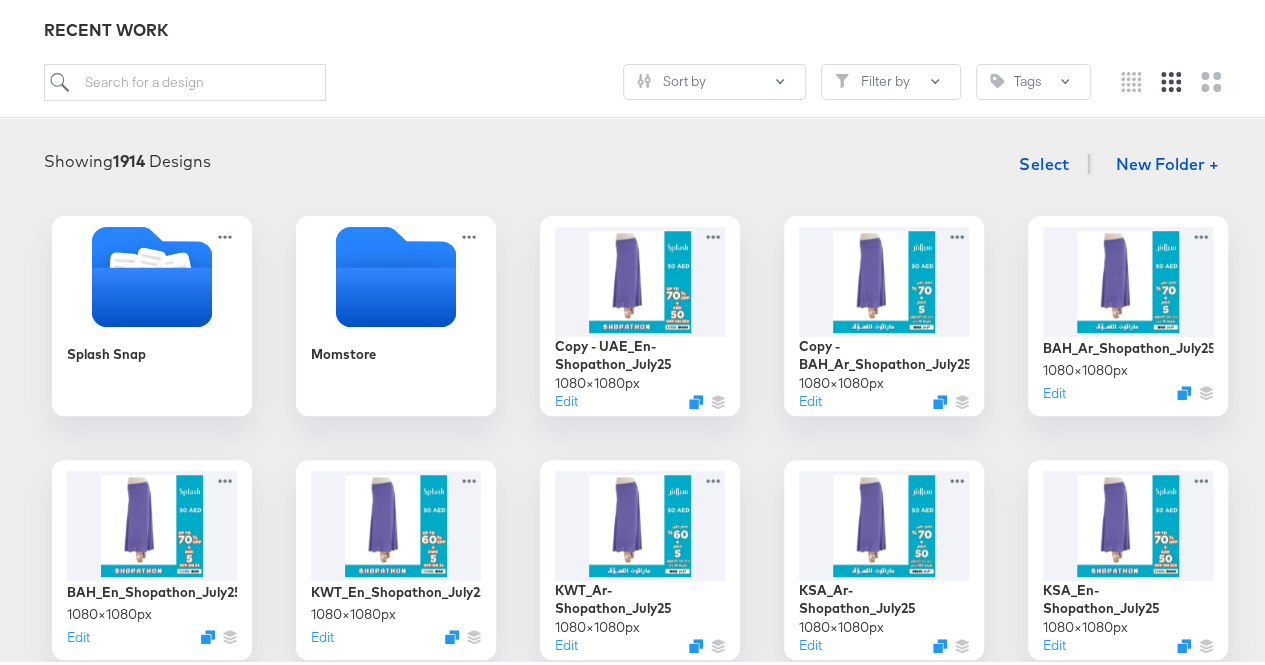 click on "Splash Snap Momstore Copy - [COUNTRY_CODE]_En-Shopathon_[MONTH]25 1080  ×  1080  px Edit Copy - BAH_Ar_Shopathon_[MONTH]25 1080  ×  1080  px Edit BAH_Ar_Shopathon_[MONTH]25 1080  ×  1080  px Edit BAH_En_Shopathon_[MONTH]25 1080  ×  1080  px Edit KWT_En_Shopathon_[MONTH]25 1080  ×  1080  px Edit KWT_Ar-Shopathon_[MONTH]25 1080  ×  1080  px Edit KSA_Ar-Shopathon_[MONTH]25 1080  ×  1080  px Edit KSA_En-Shopathon_[MONTH]25 1080  ×  1080  px Edit UAE_En-Shopathon_[MONTH]25 1080  ×  1080  px Edit AR-BTS_[MONTH]25 1080  ×  1080  px Edit   3 EN-BTS_[MONTH]25 1080  ×  1080  px Edit   4 BAH- AR-Generic-Spotlight-[MONTH]25 1080  ×  1080  px Edit KSA- AR-Generic-Spotlight-[MONTH]25 1080  ×  1080  px Edit KWT- AR-Generic-Spotlight-[MONTH]25 1080  ×  1080  px Edit BAH-EN-Generic-Spotlight-[MONTH]25 1080  ×  1080  px Edit KWT-EN-Generic-Spotlight-[MONTH]25 1080  ×  1080  px Edit KSA-EN-Generic-Spotlight-[MONTH]25 1080  ×  1080  px Edit UAE-EN-Generic-Spotlight-[MONTH]25 1080  ×  1080  px Edit BAH- AR-Generic-7.5Off 1080  ×  1080  px Edit KWT- AR-Generic-7.5Off 1080" at bounding box center (640, 922) 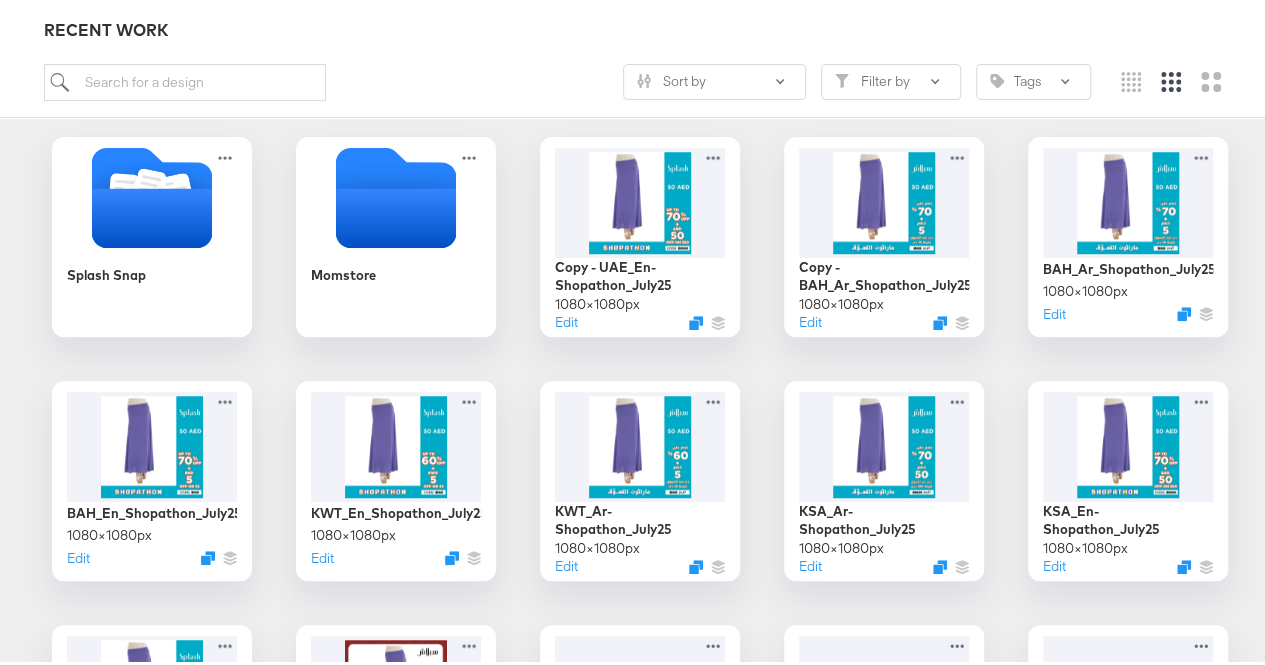 scroll, scrollTop: 310, scrollLeft: 0, axis: vertical 